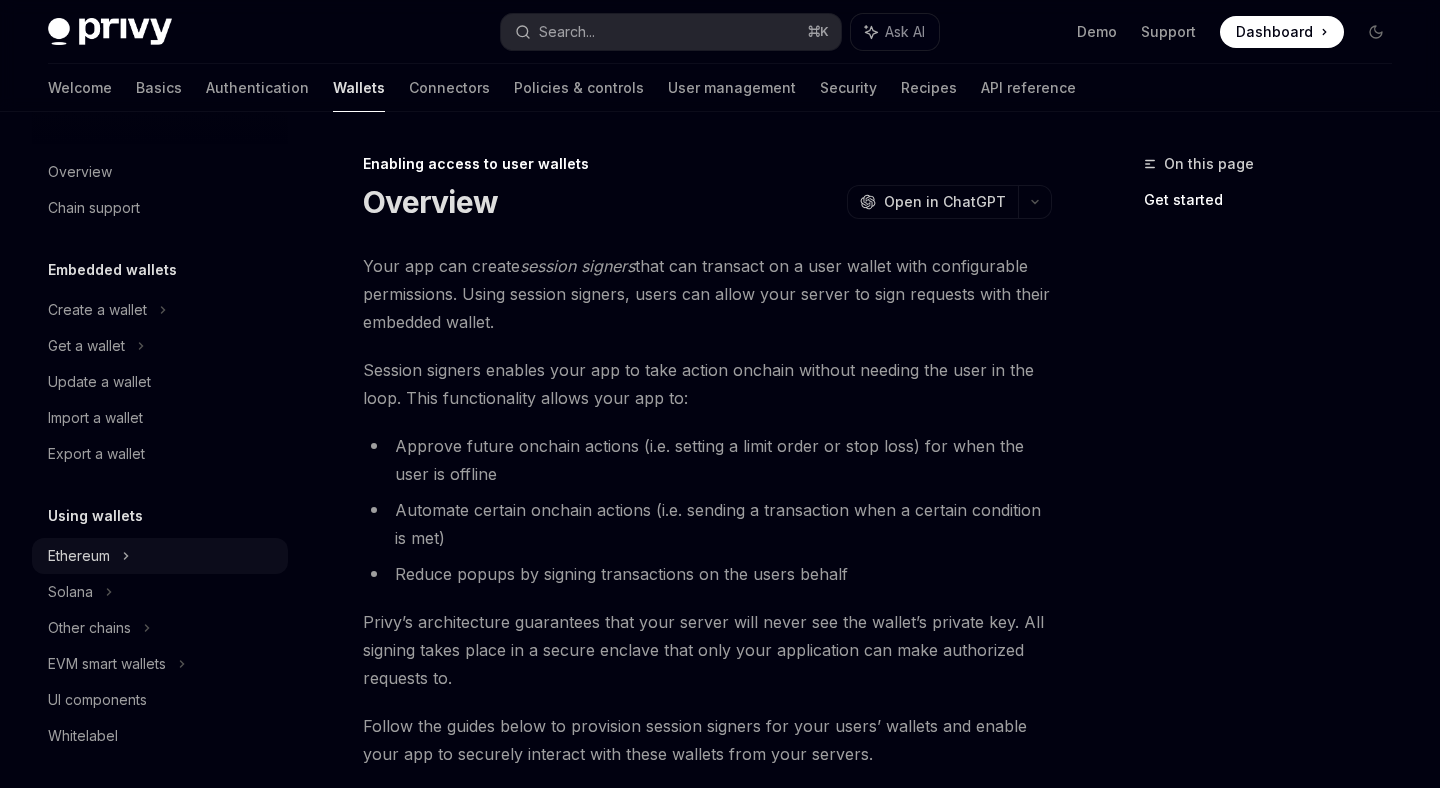 scroll, scrollTop: 0, scrollLeft: 0, axis: both 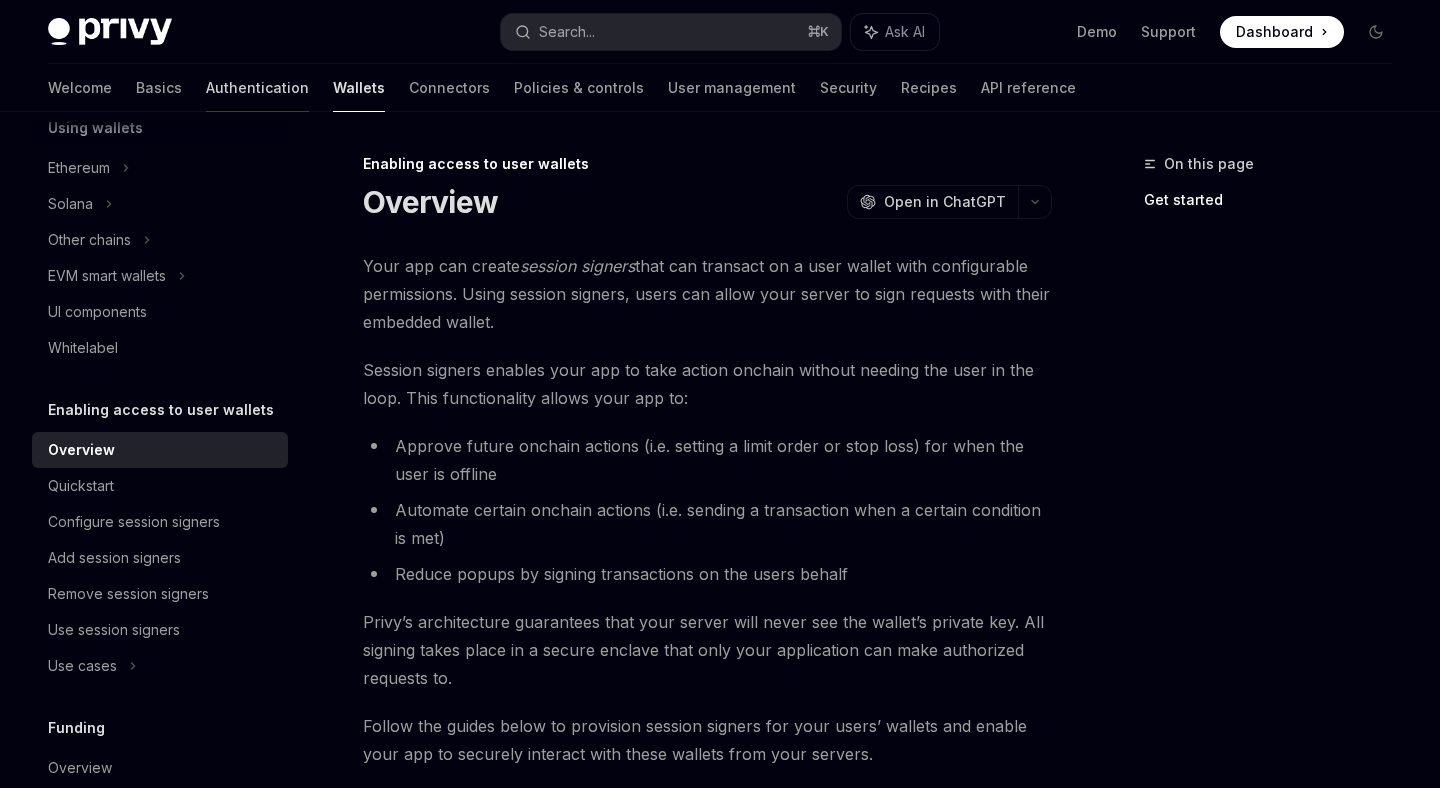 click on "Authentication" at bounding box center (257, 88) 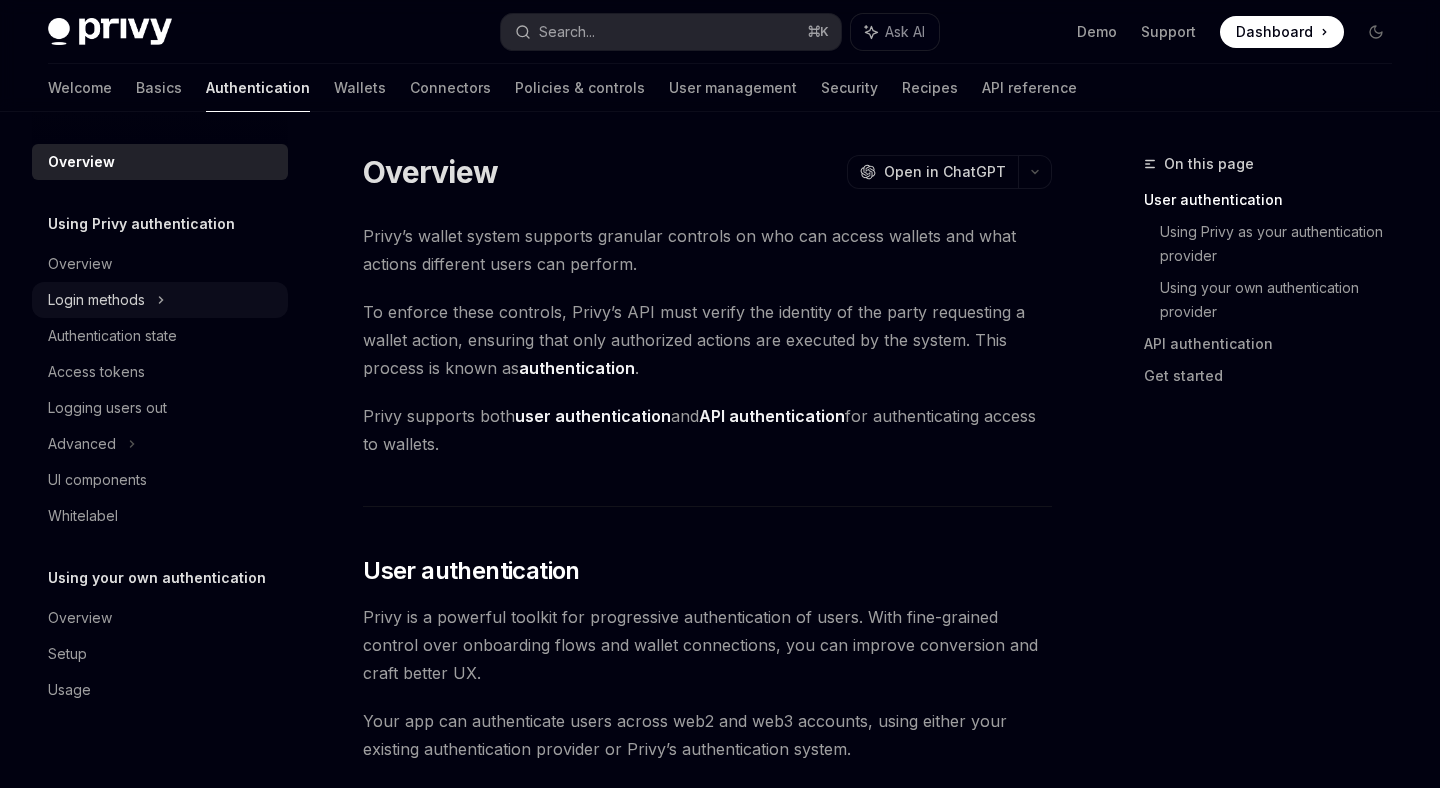 scroll, scrollTop: 0, scrollLeft: 0, axis: both 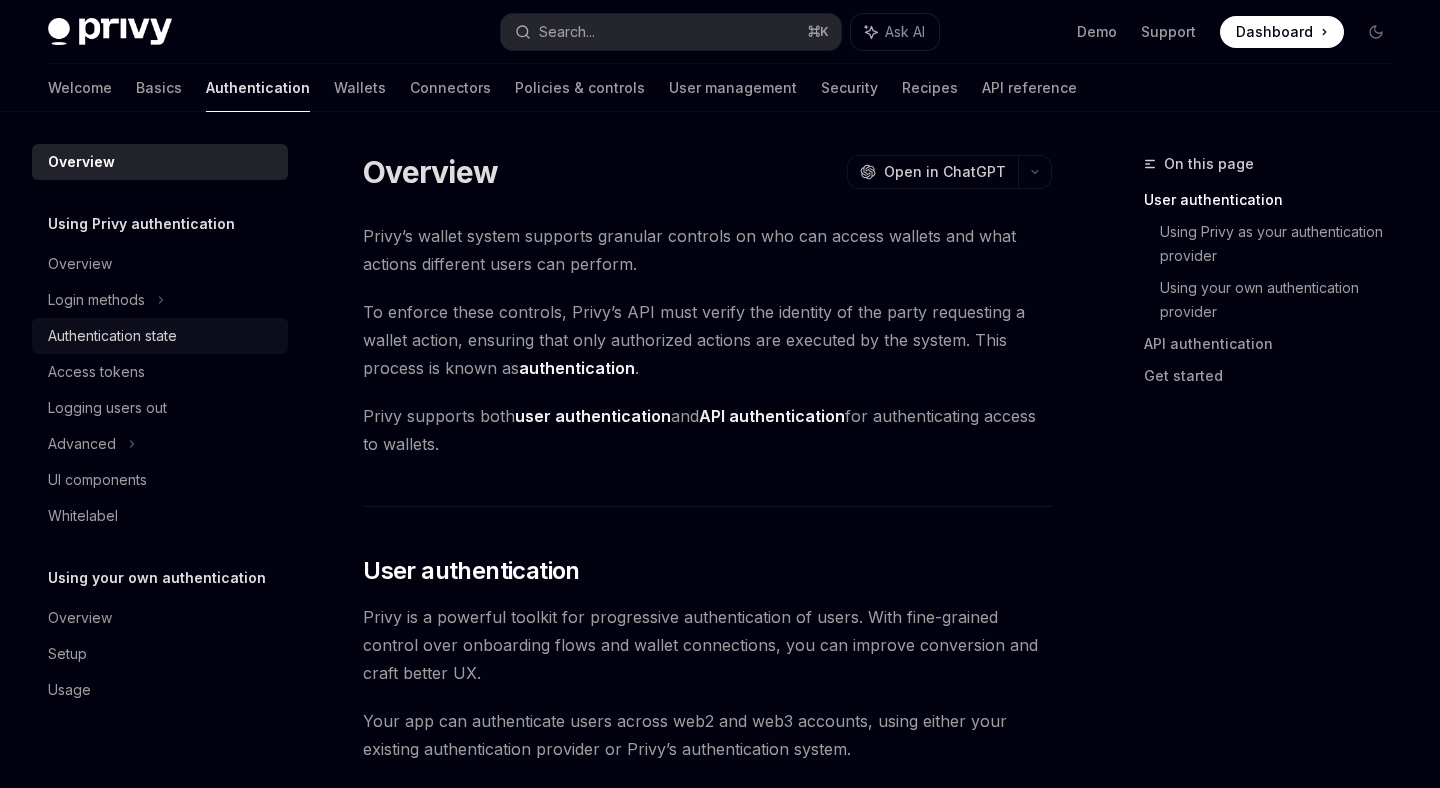 click on "Authentication state" at bounding box center [162, 336] 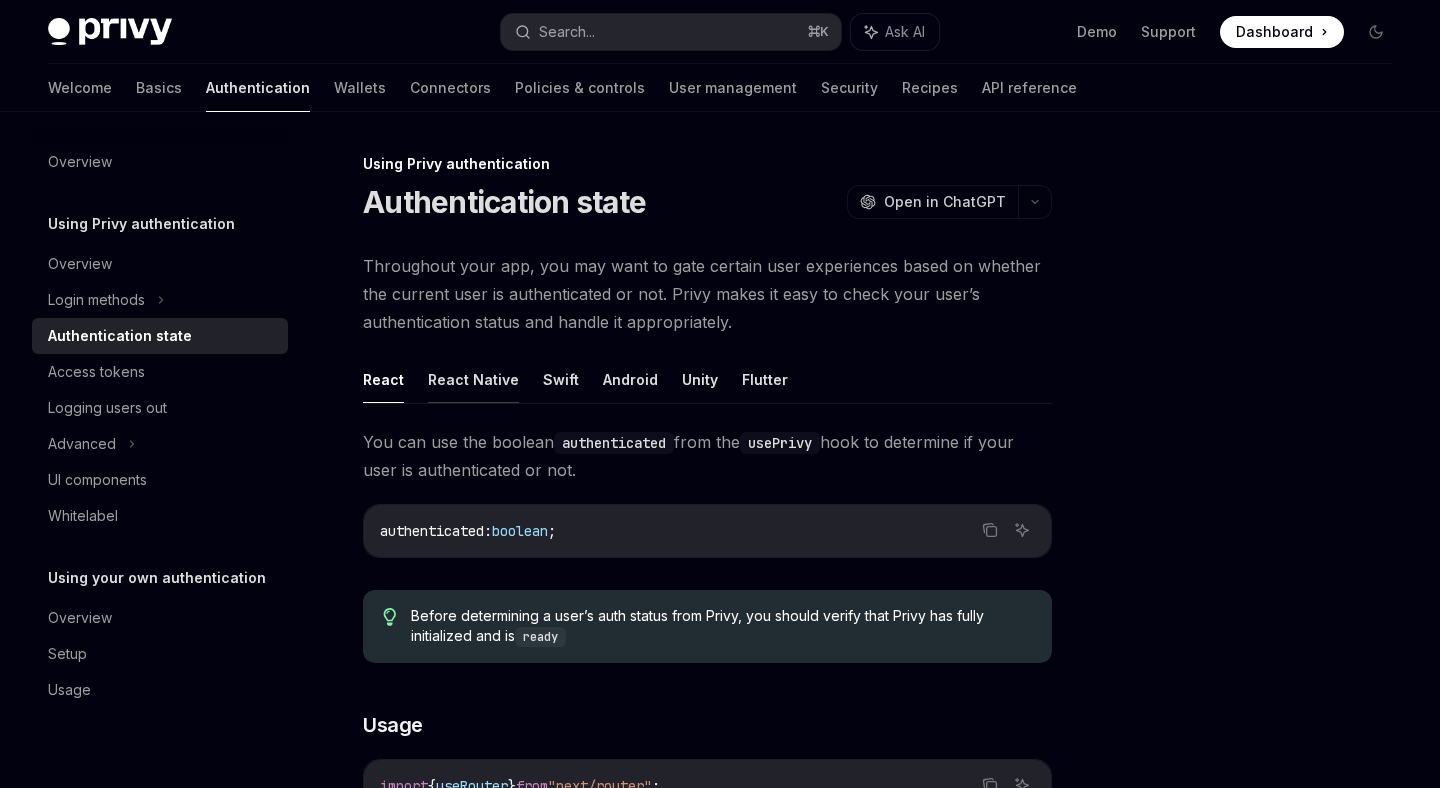 click on "React Native" at bounding box center (473, 379) 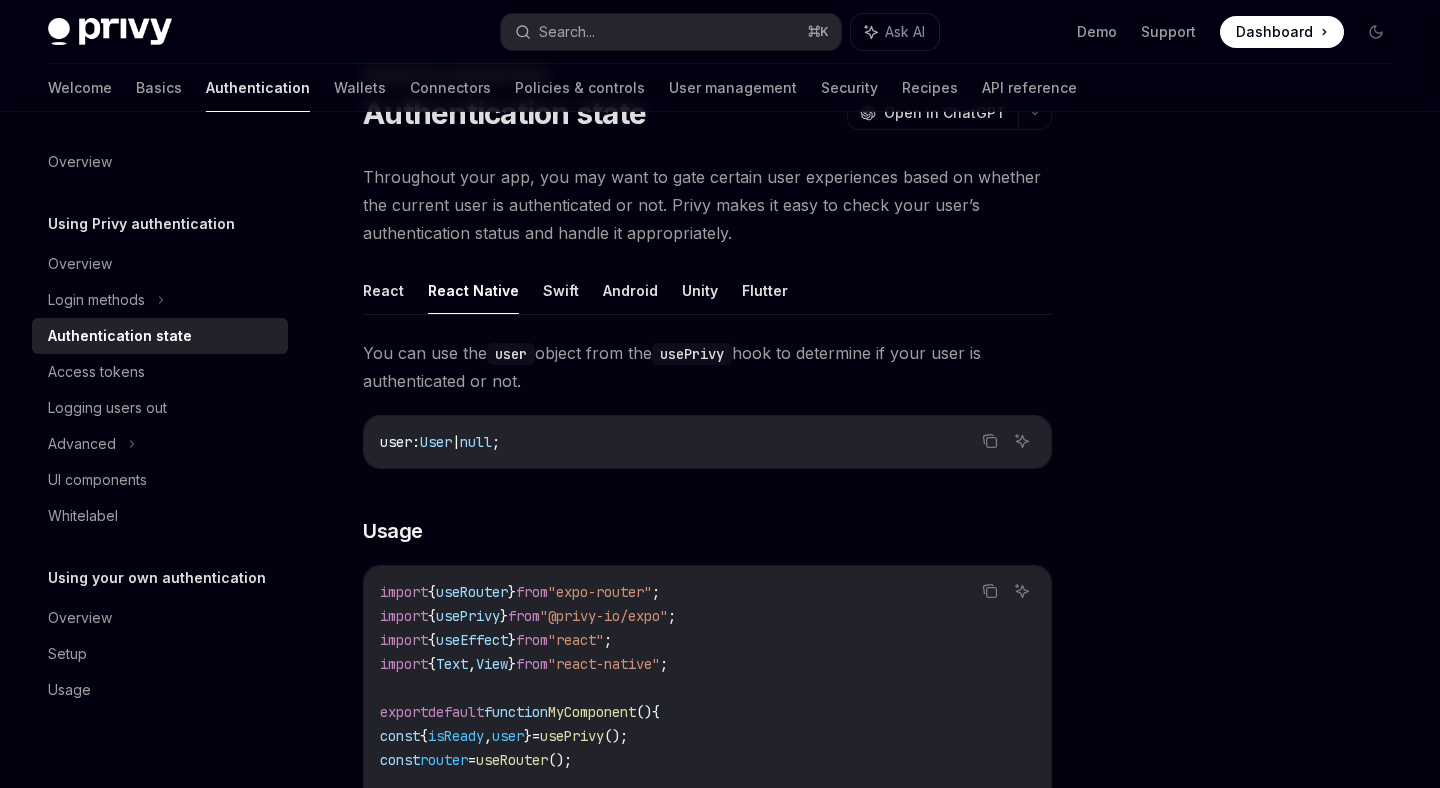 scroll, scrollTop: 0, scrollLeft: 0, axis: both 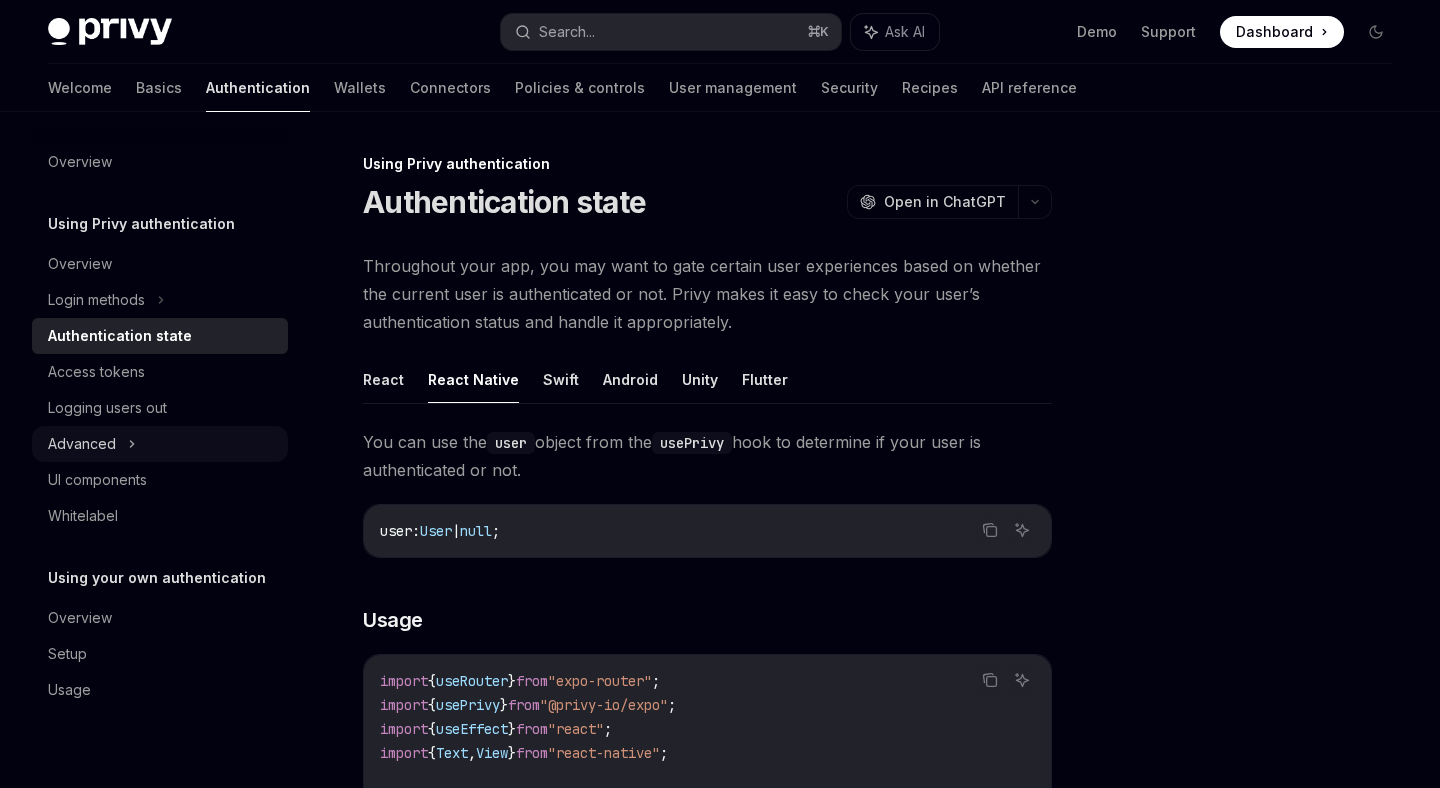 click on "Advanced" at bounding box center [160, 444] 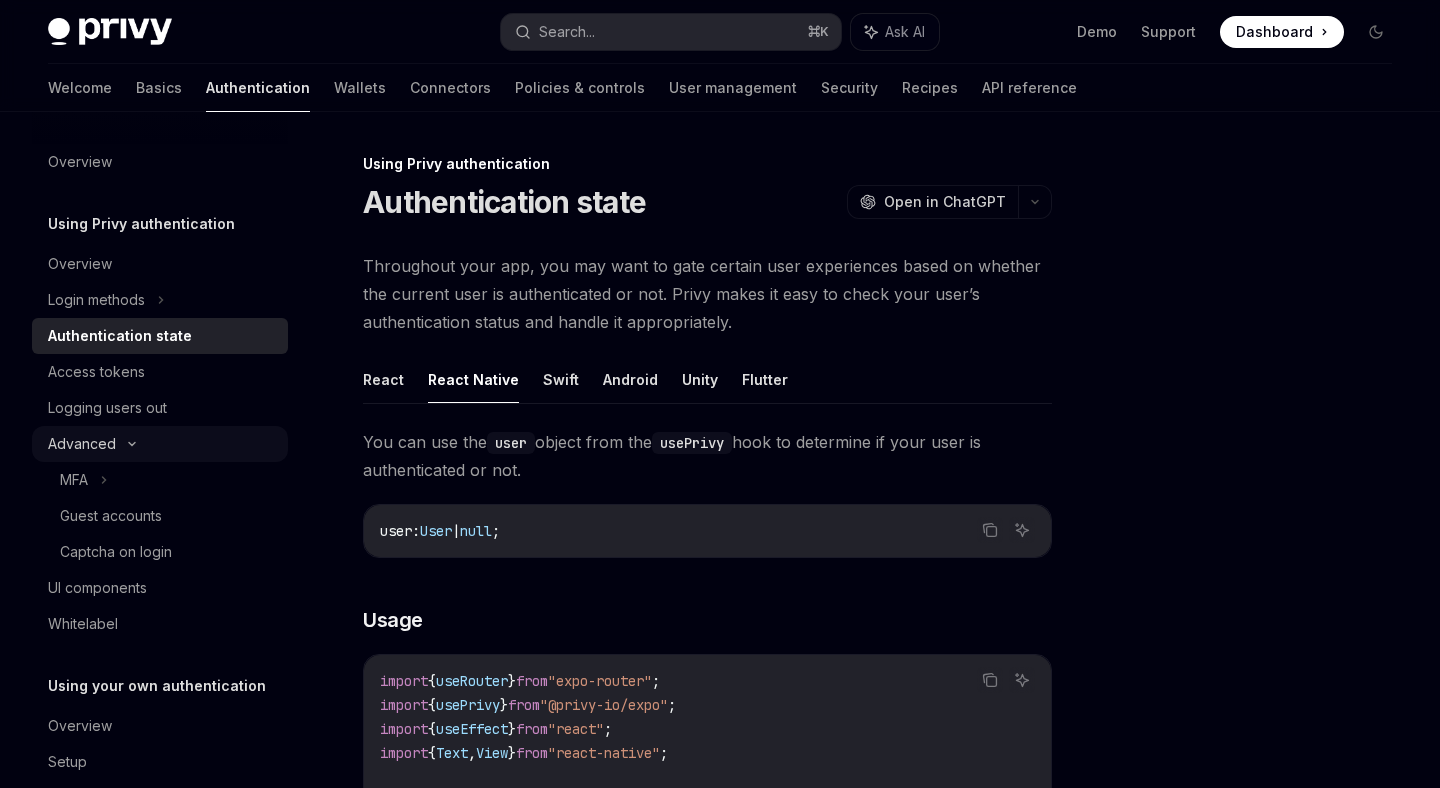 click 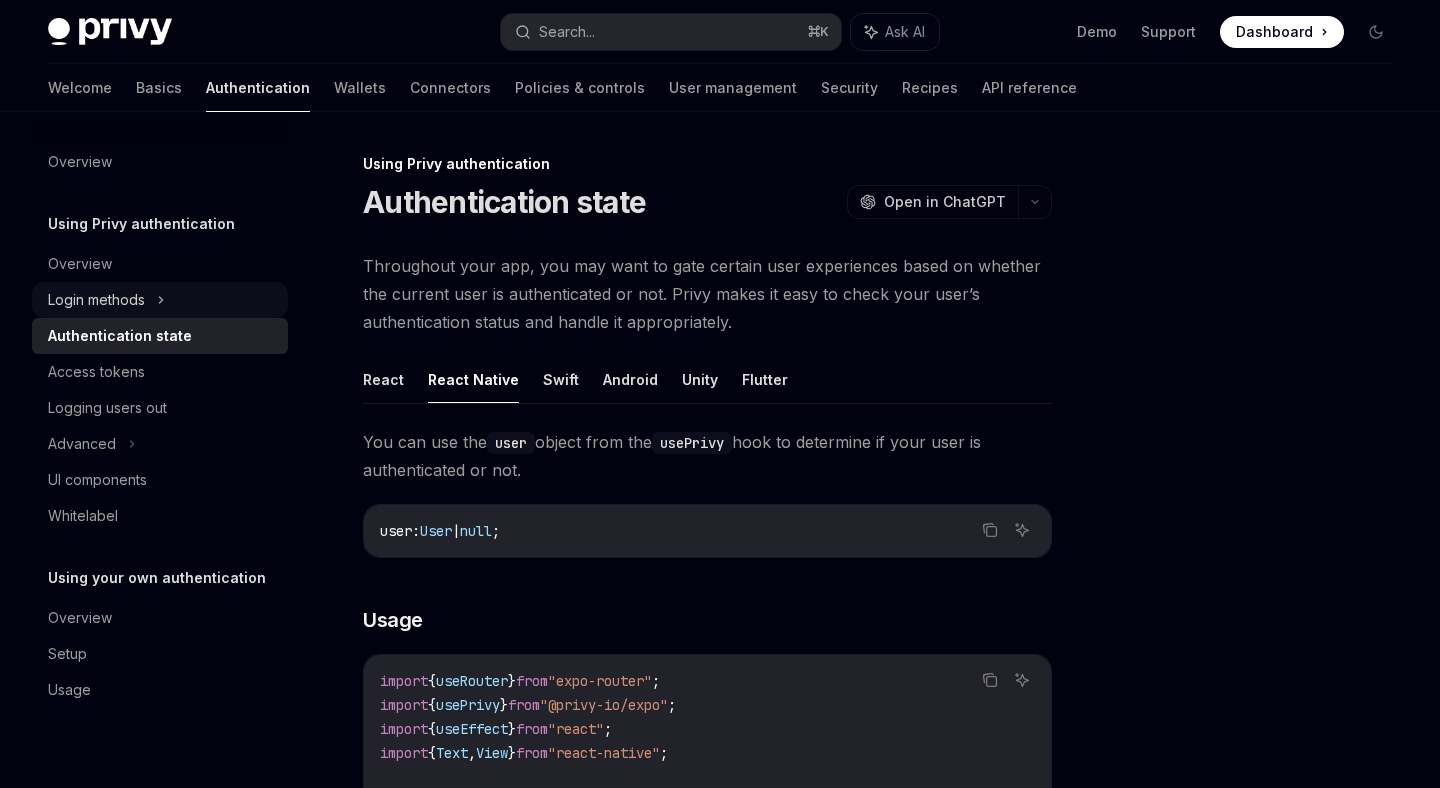 click 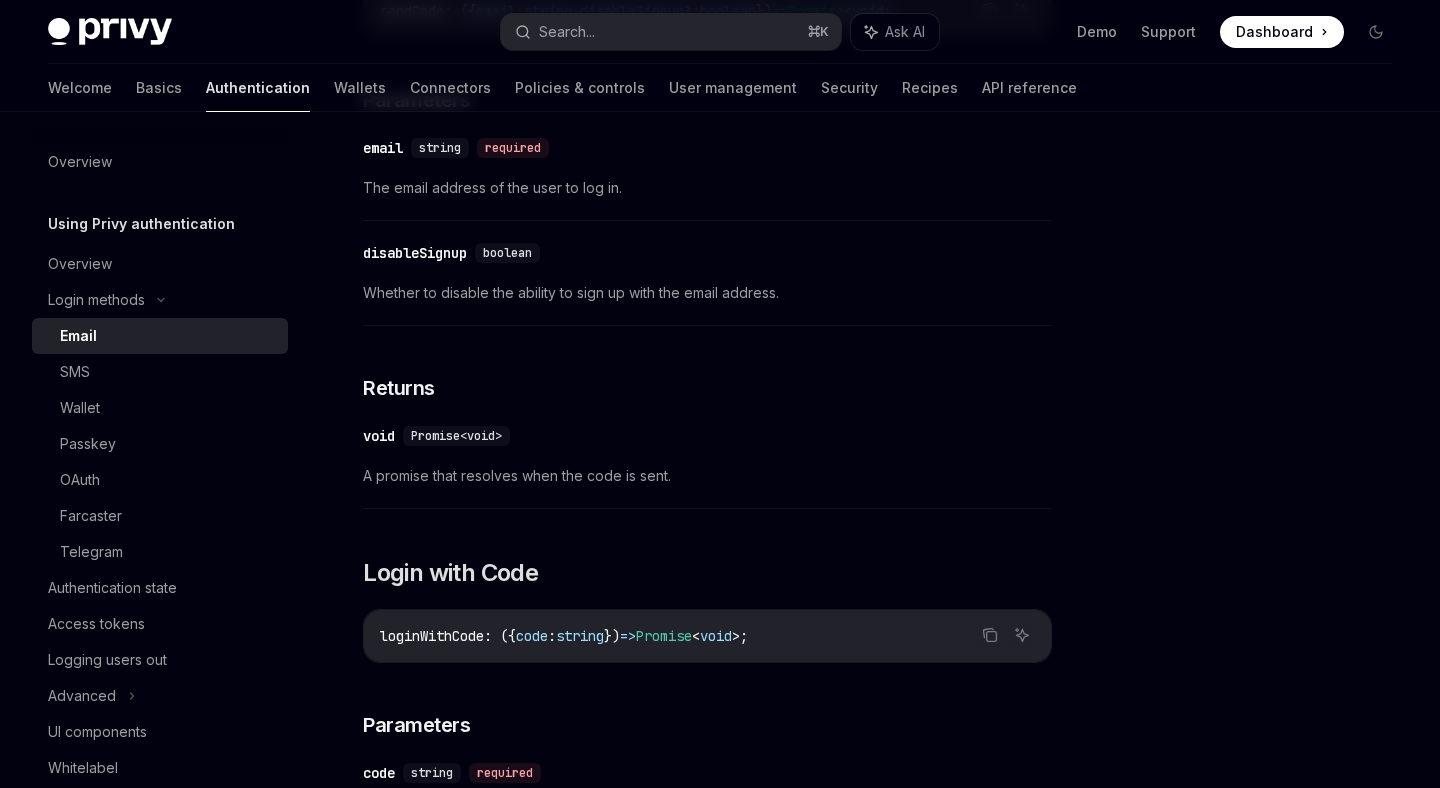scroll, scrollTop: 0, scrollLeft: 0, axis: both 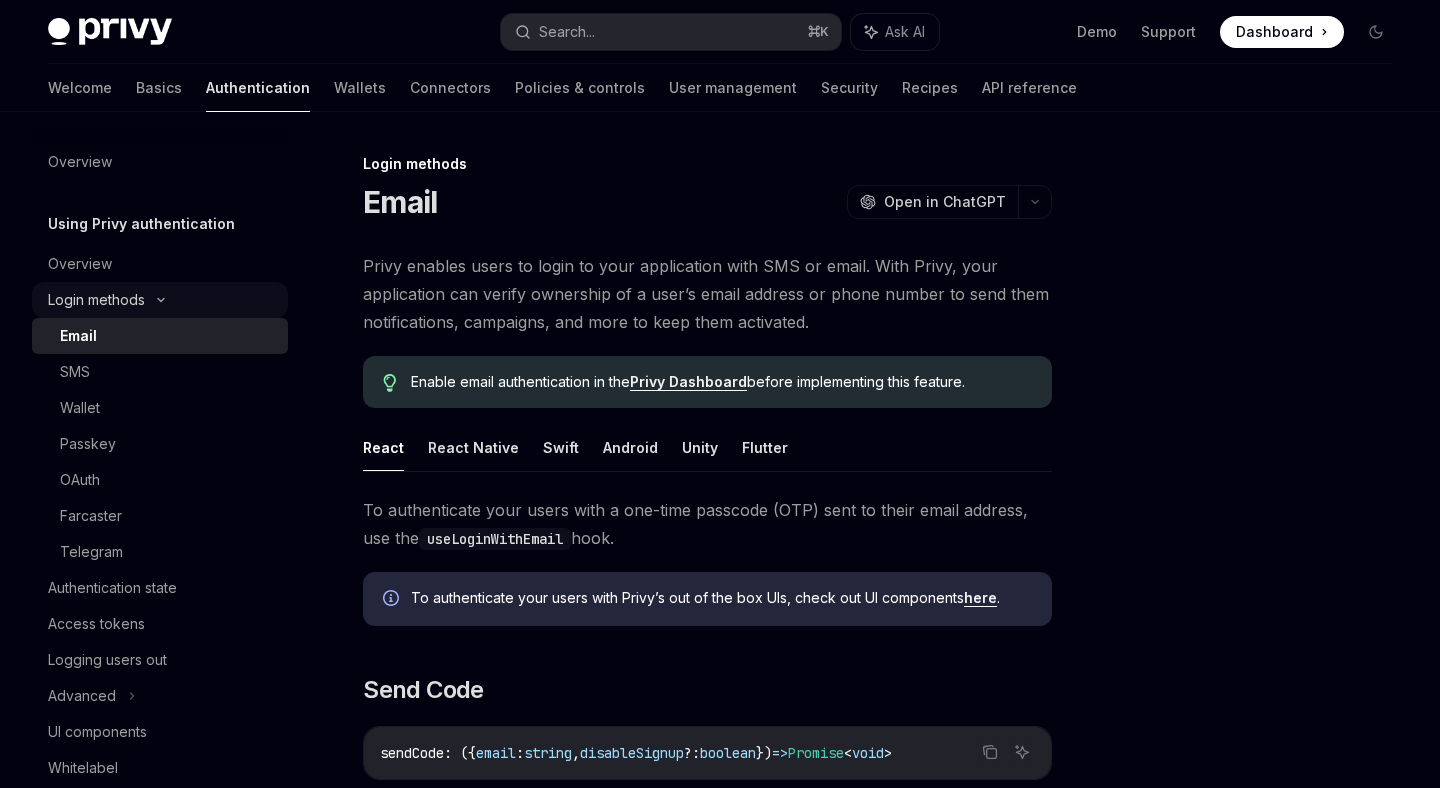 click 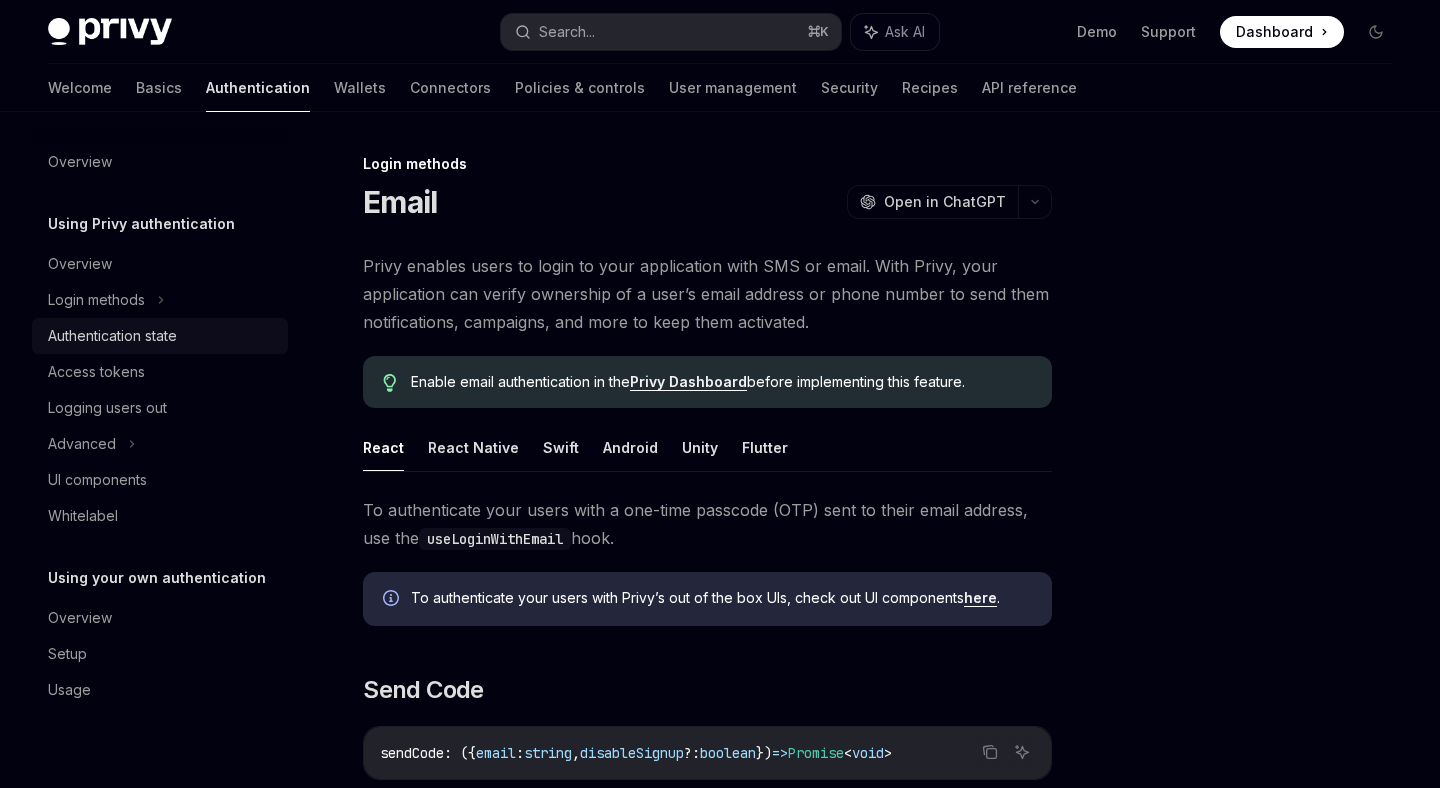 click on "Authentication state" at bounding box center [112, 336] 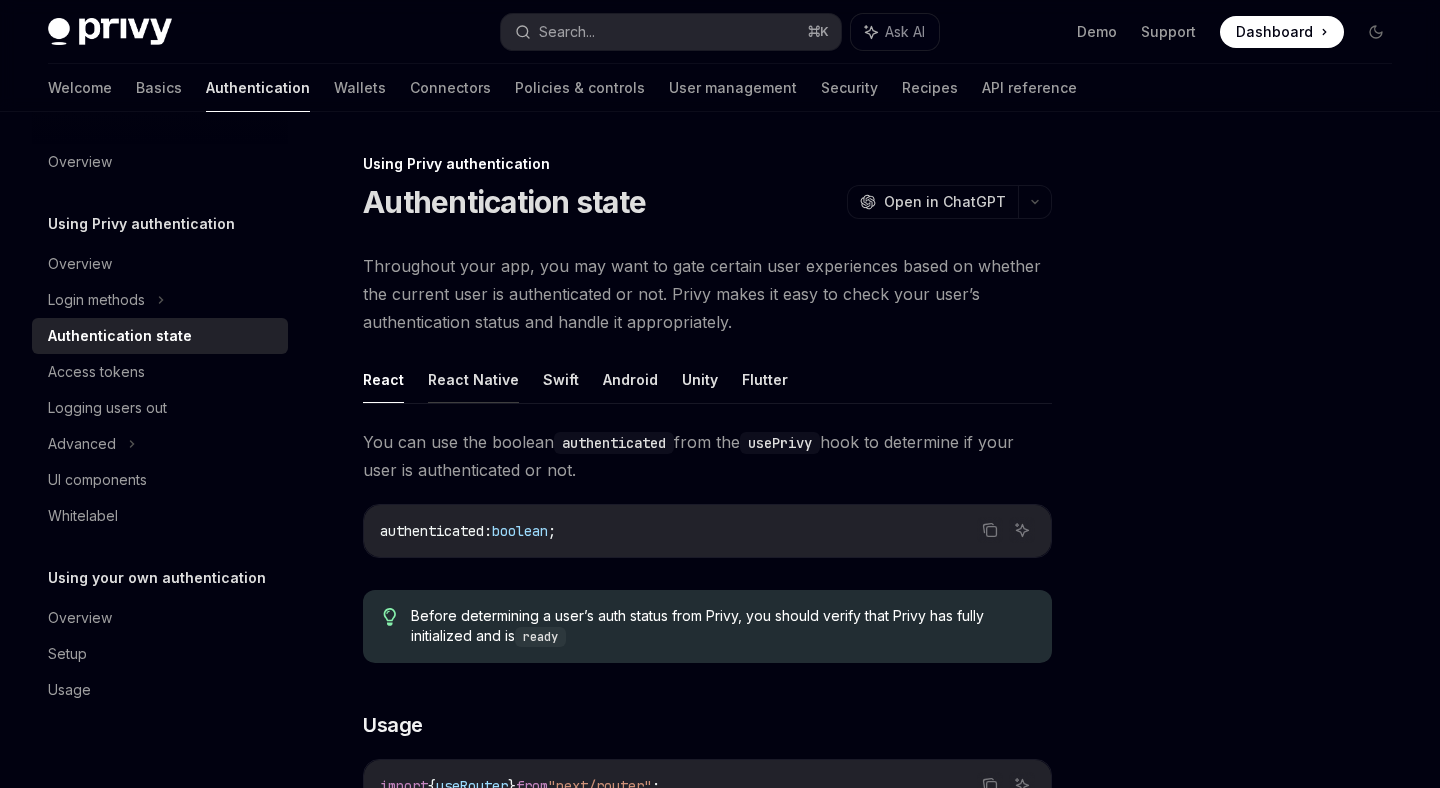 click on "React Native" at bounding box center (473, 379) 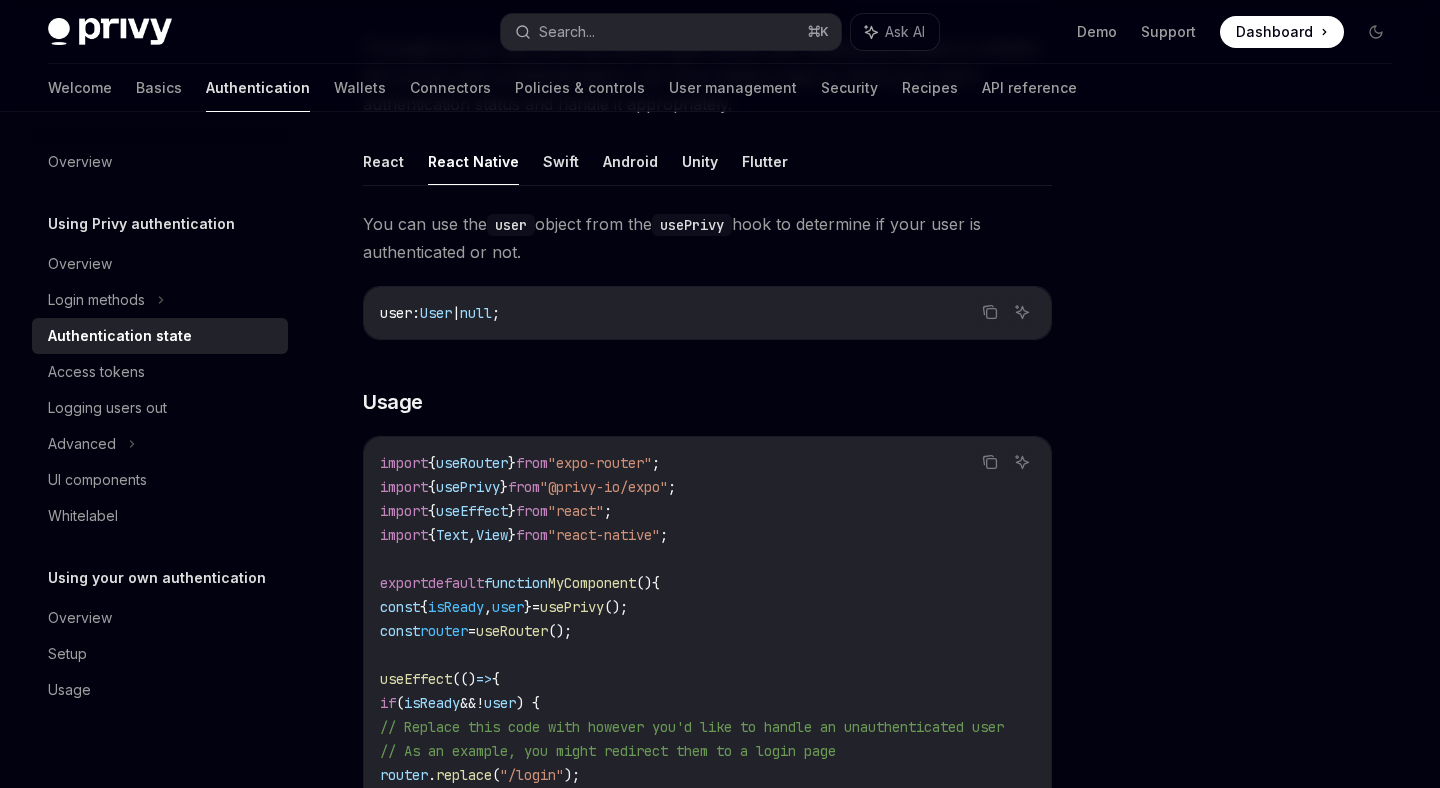 scroll, scrollTop: 190, scrollLeft: 0, axis: vertical 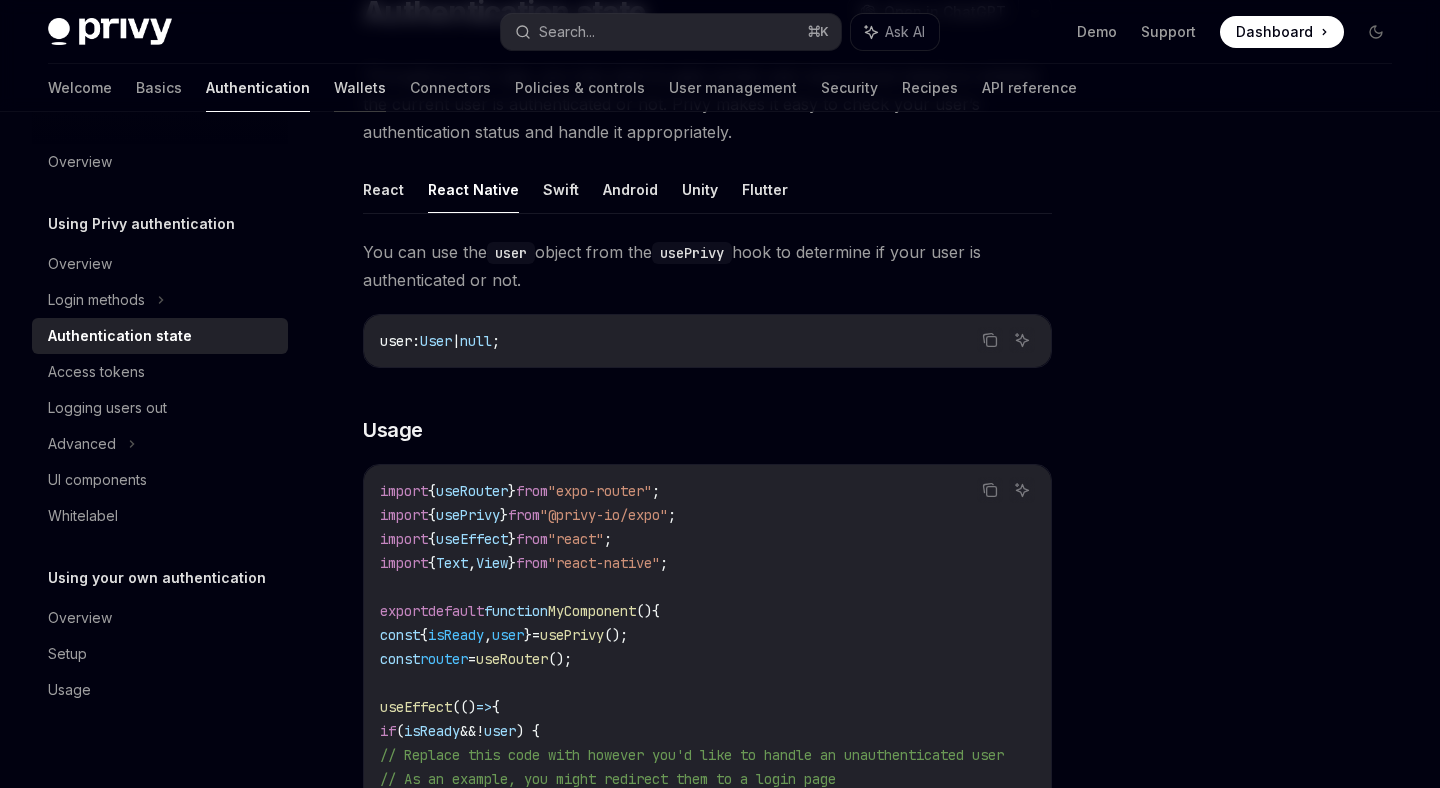 click on "Wallets" at bounding box center [360, 88] 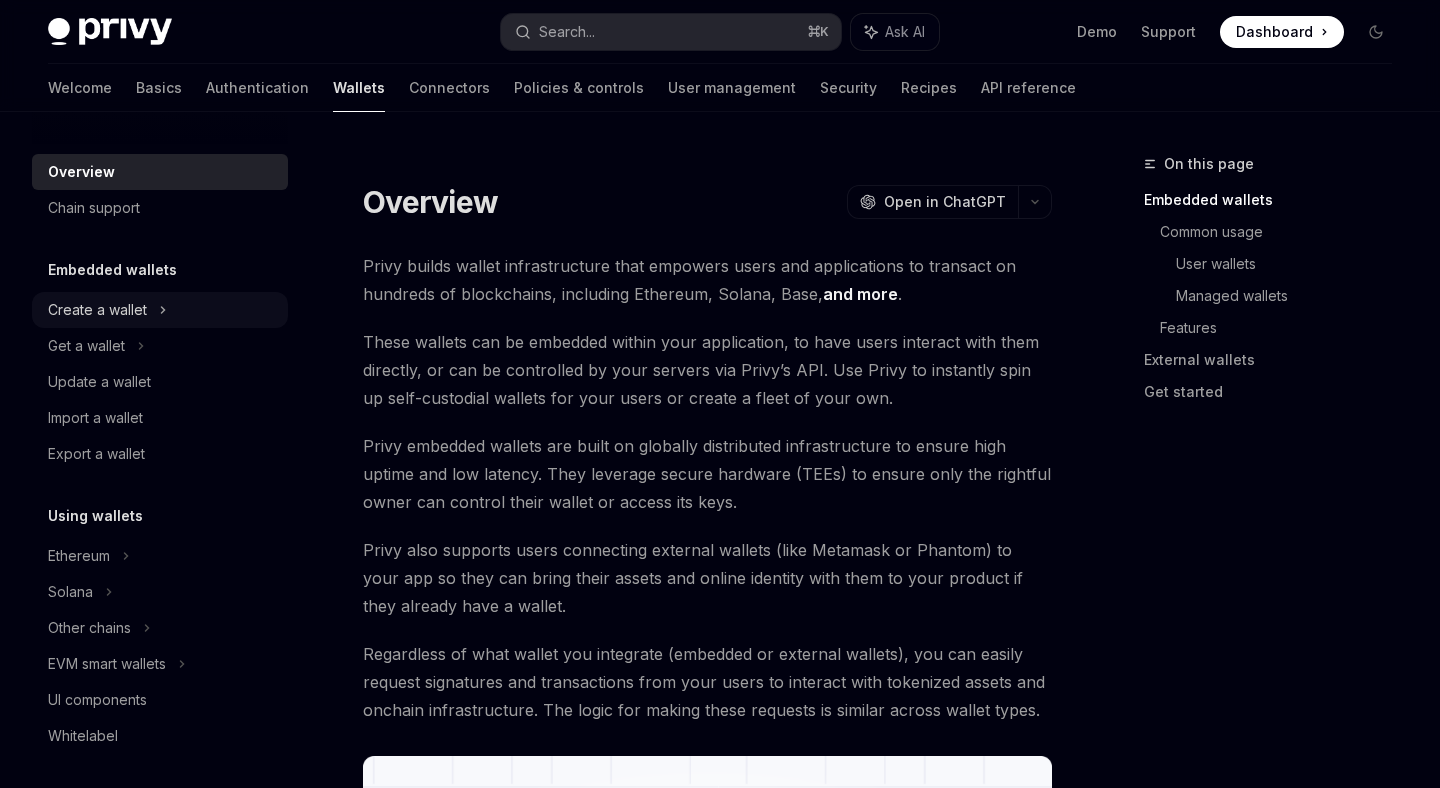 click on "Create a wallet" at bounding box center [160, 310] 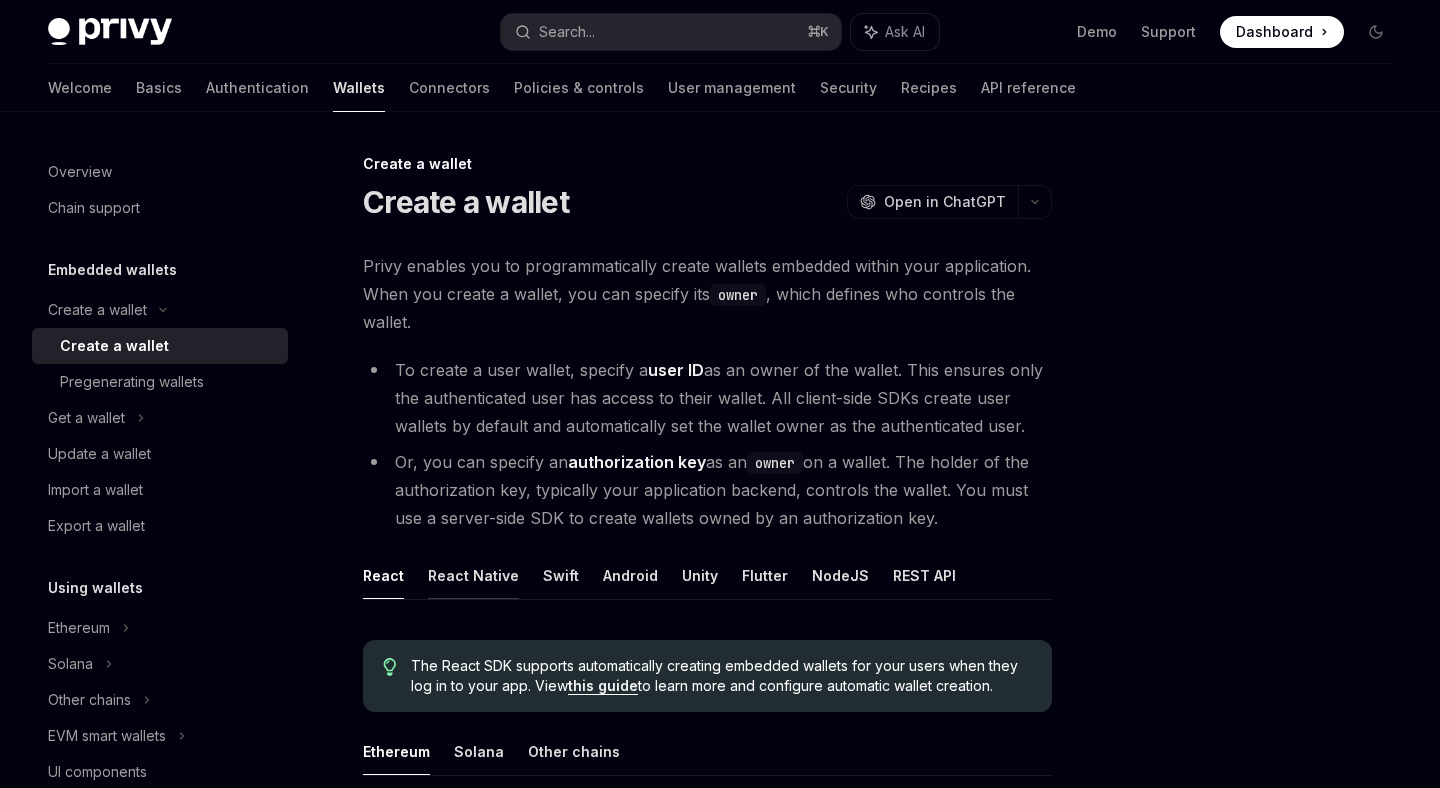 click on "React Native" at bounding box center [473, 575] 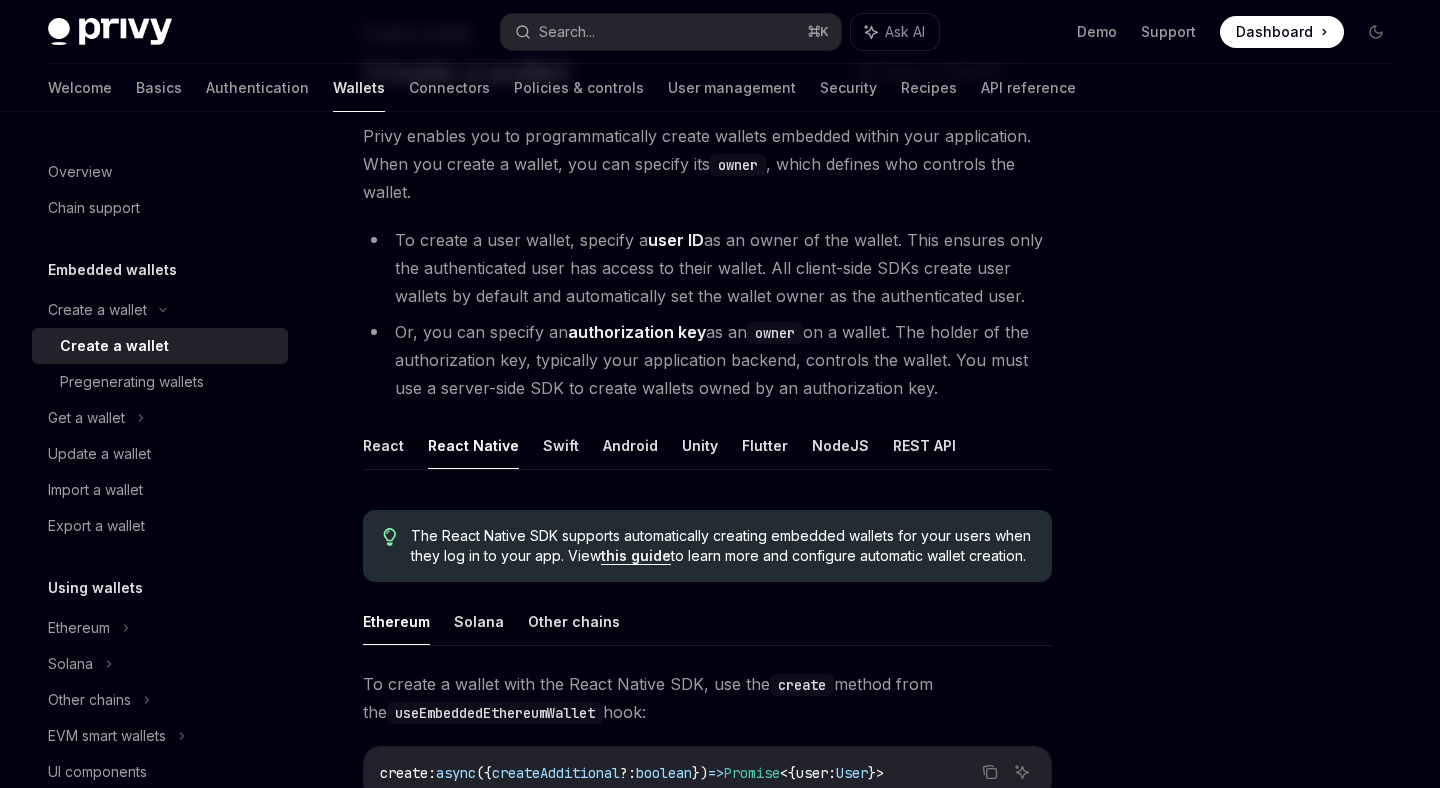 scroll, scrollTop: 0, scrollLeft: 0, axis: both 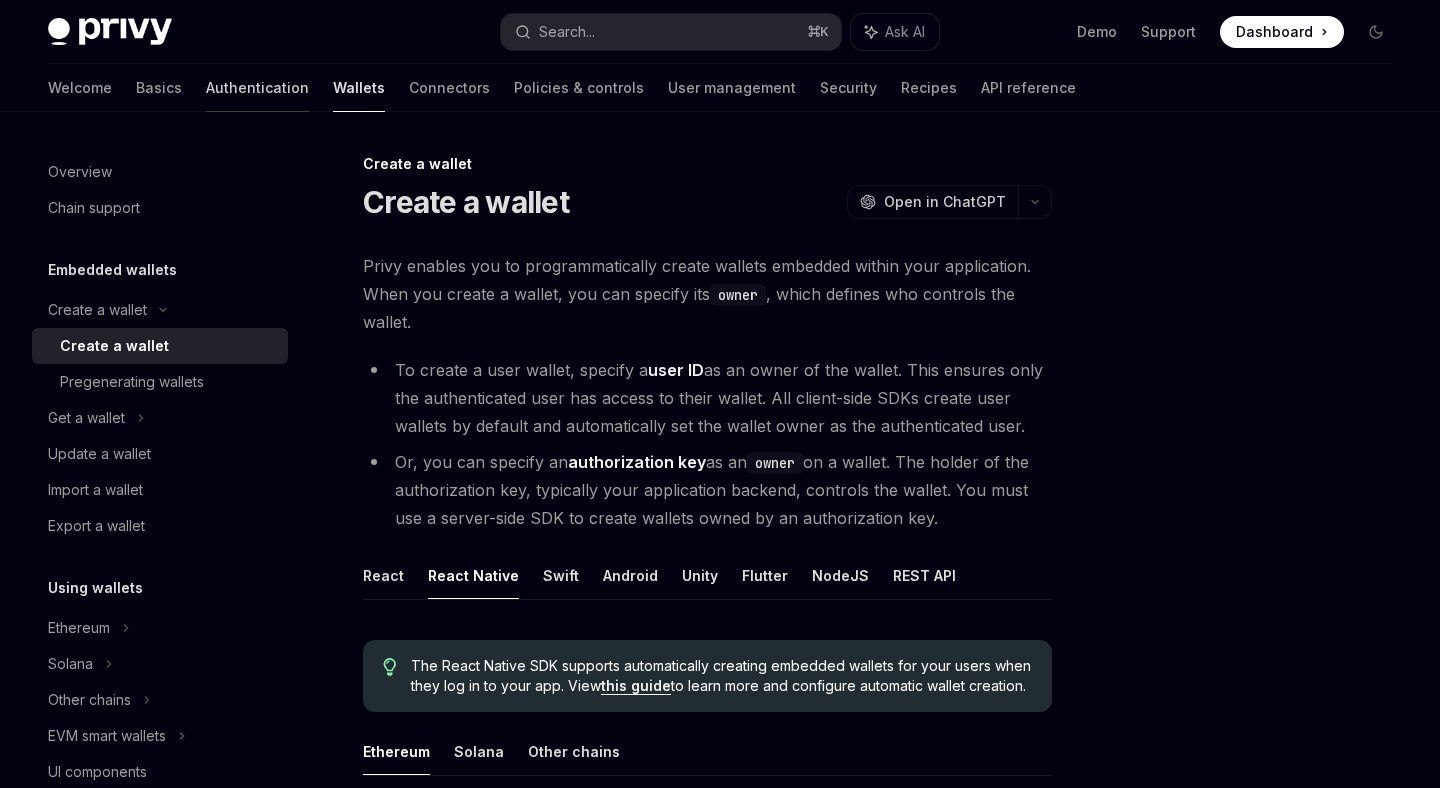 click on "Authentication" at bounding box center (257, 88) 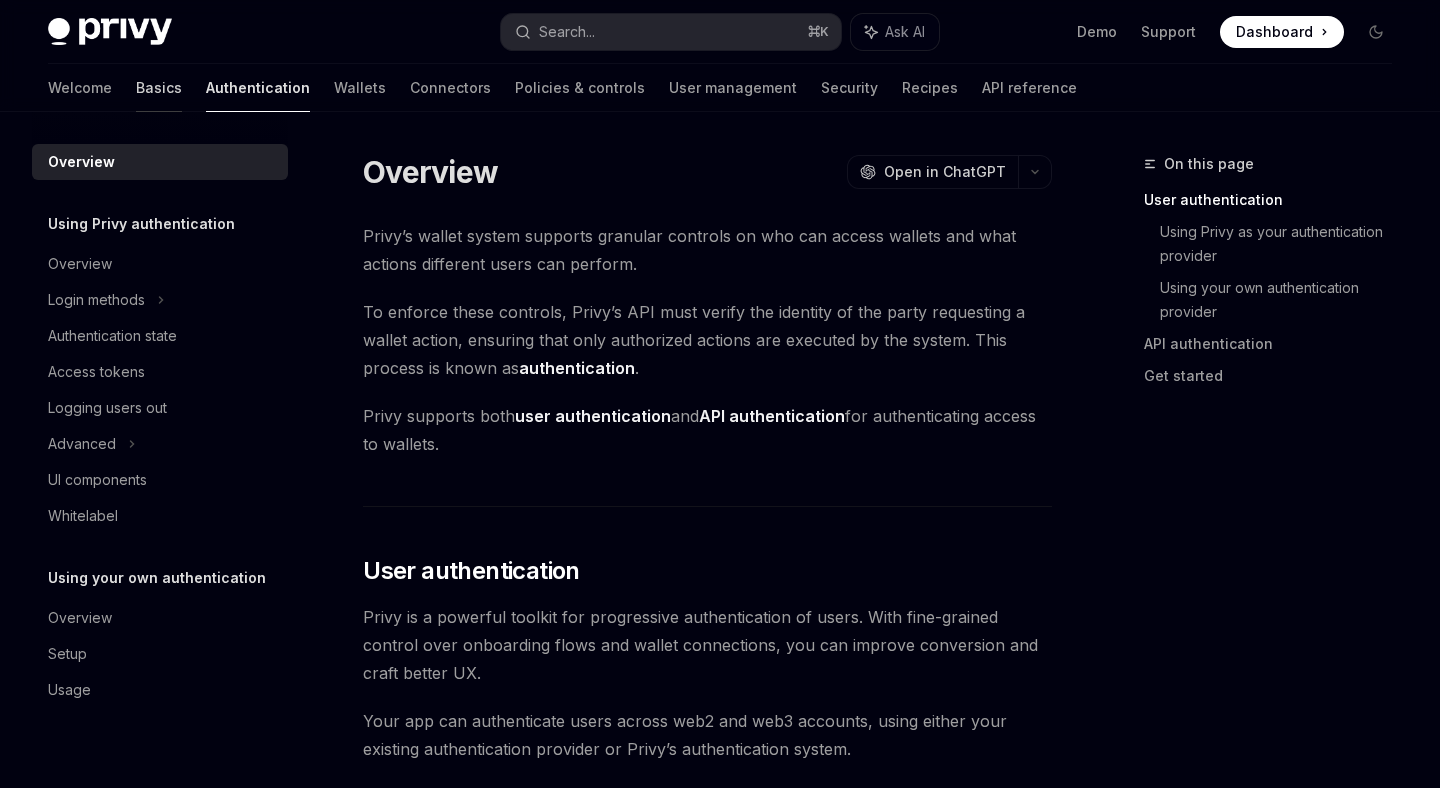 click on "Basics" at bounding box center [159, 88] 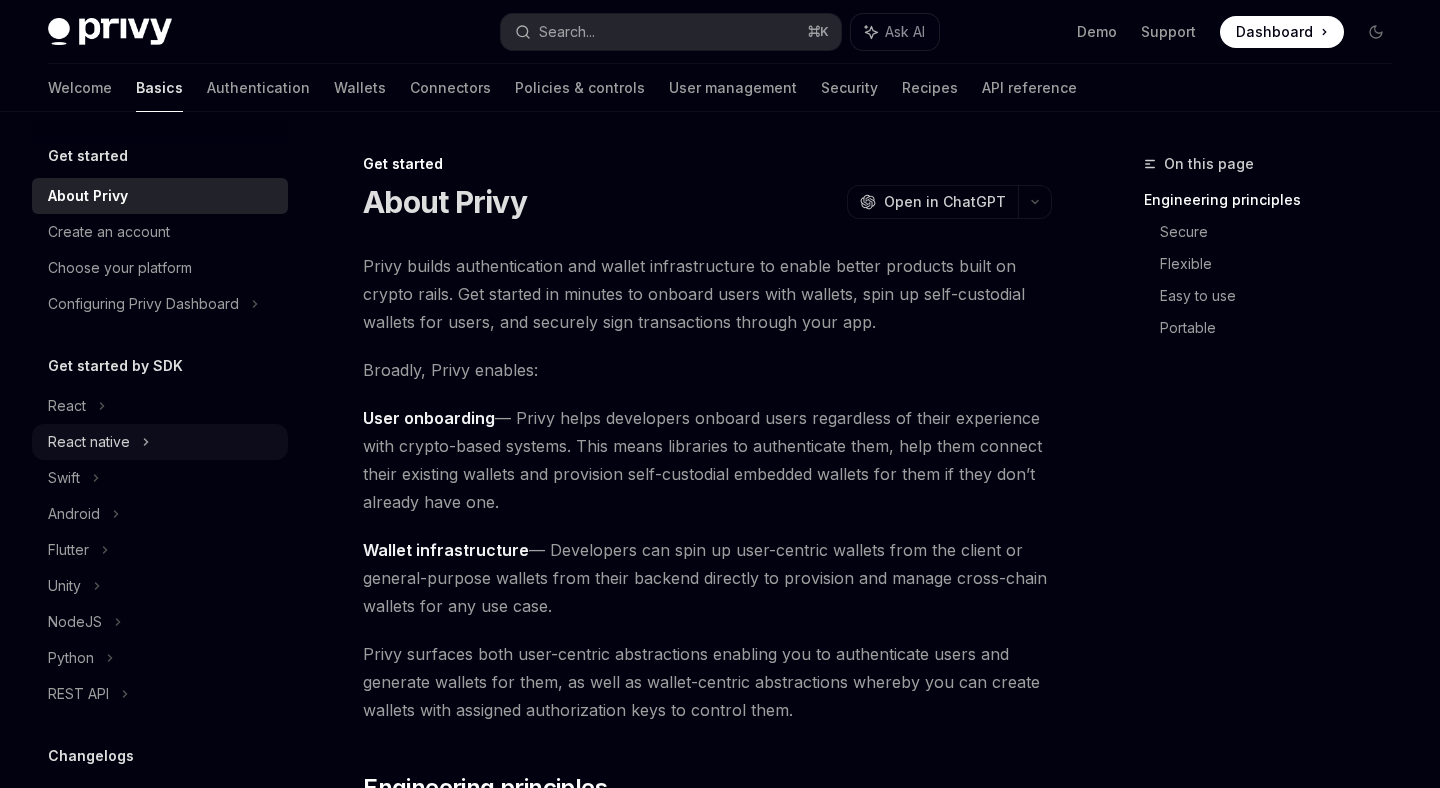 click on "React native" at bounding box center (160, 442) 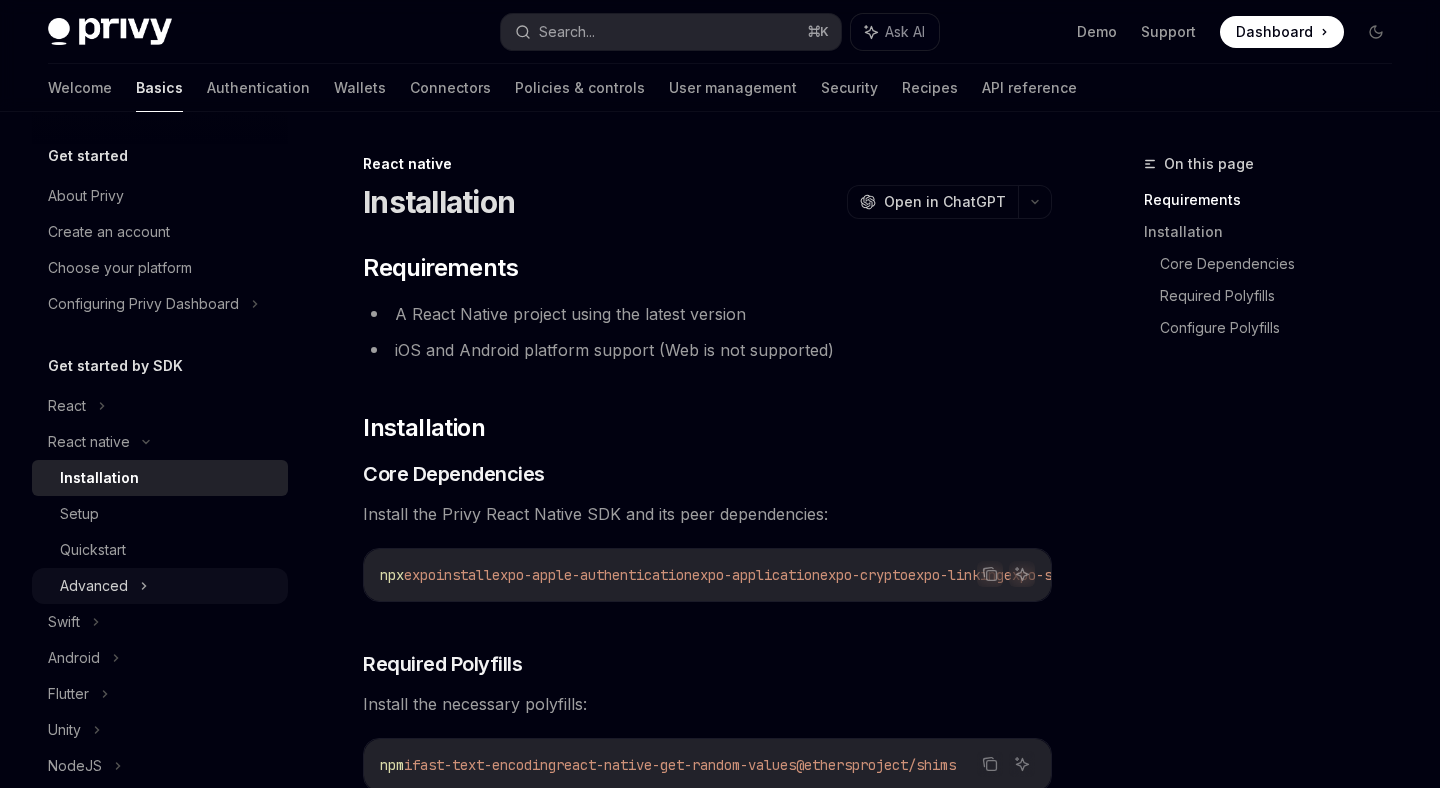click on "Advanced" at bounding box center (160, 586) 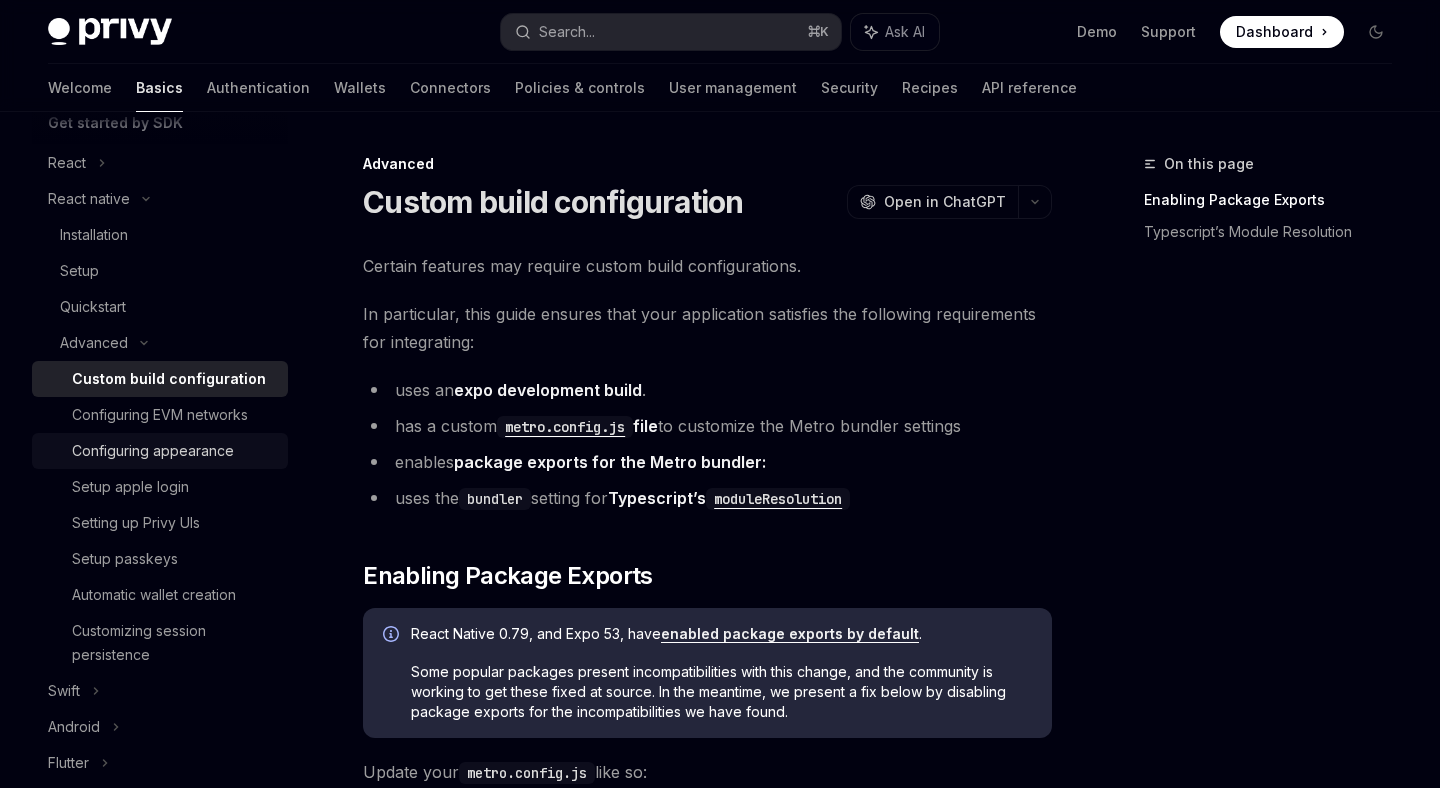 scroll, scrollTop: 246, scrollLeft: 0, axis: vertical 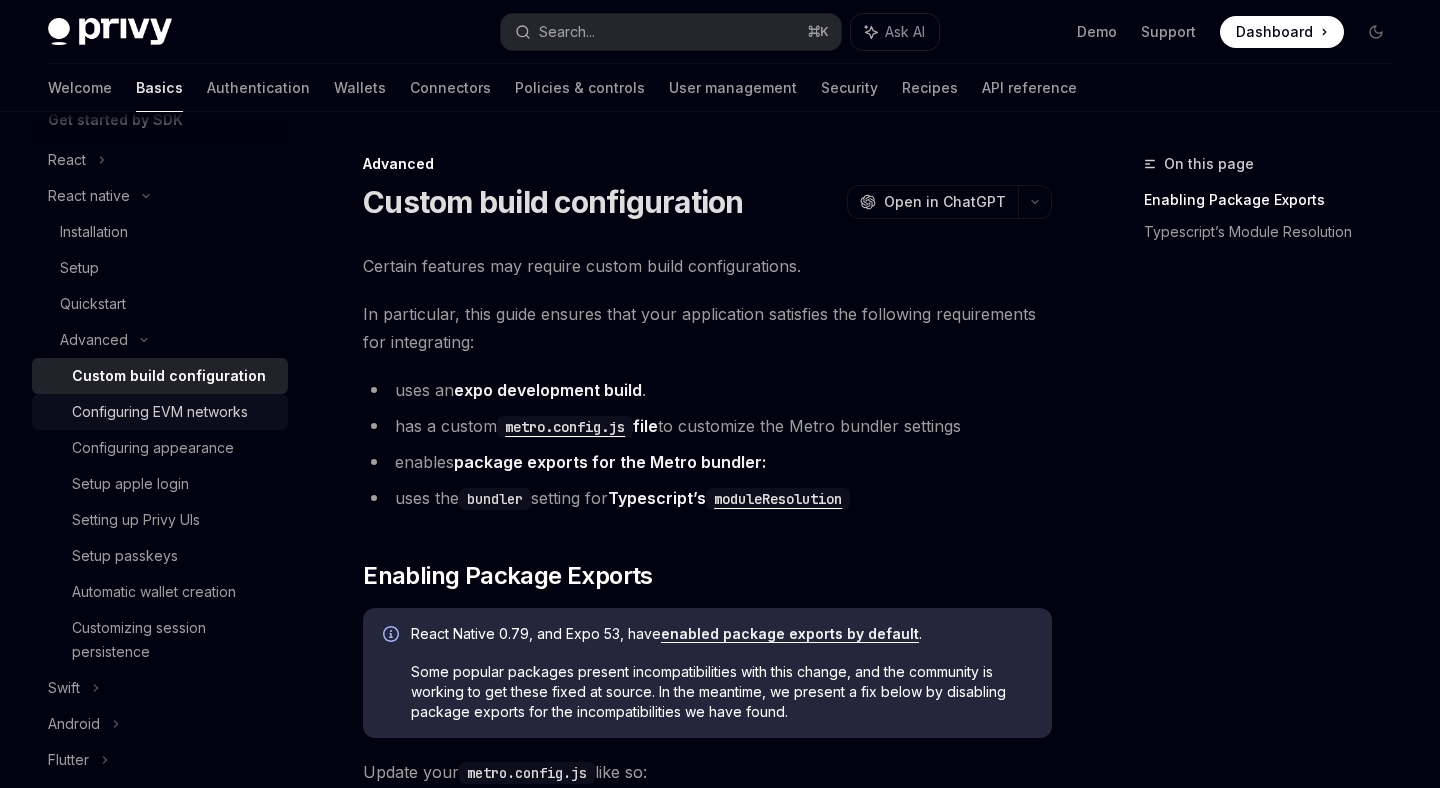click on "Configuring EVM networks" at bounding box center (160, 412) 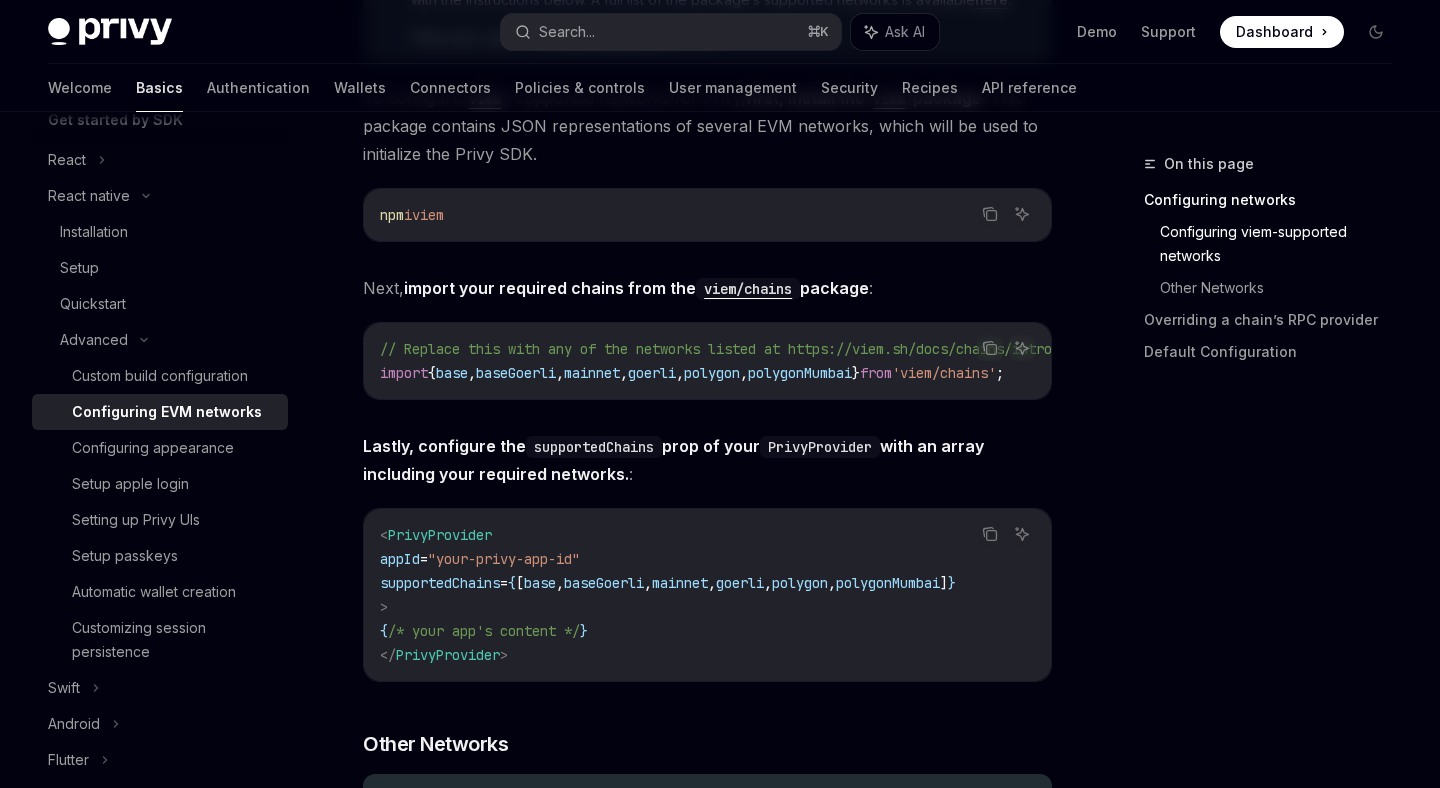scroll, scrollTop: 626, scrollLeft: 0, axis: vertical 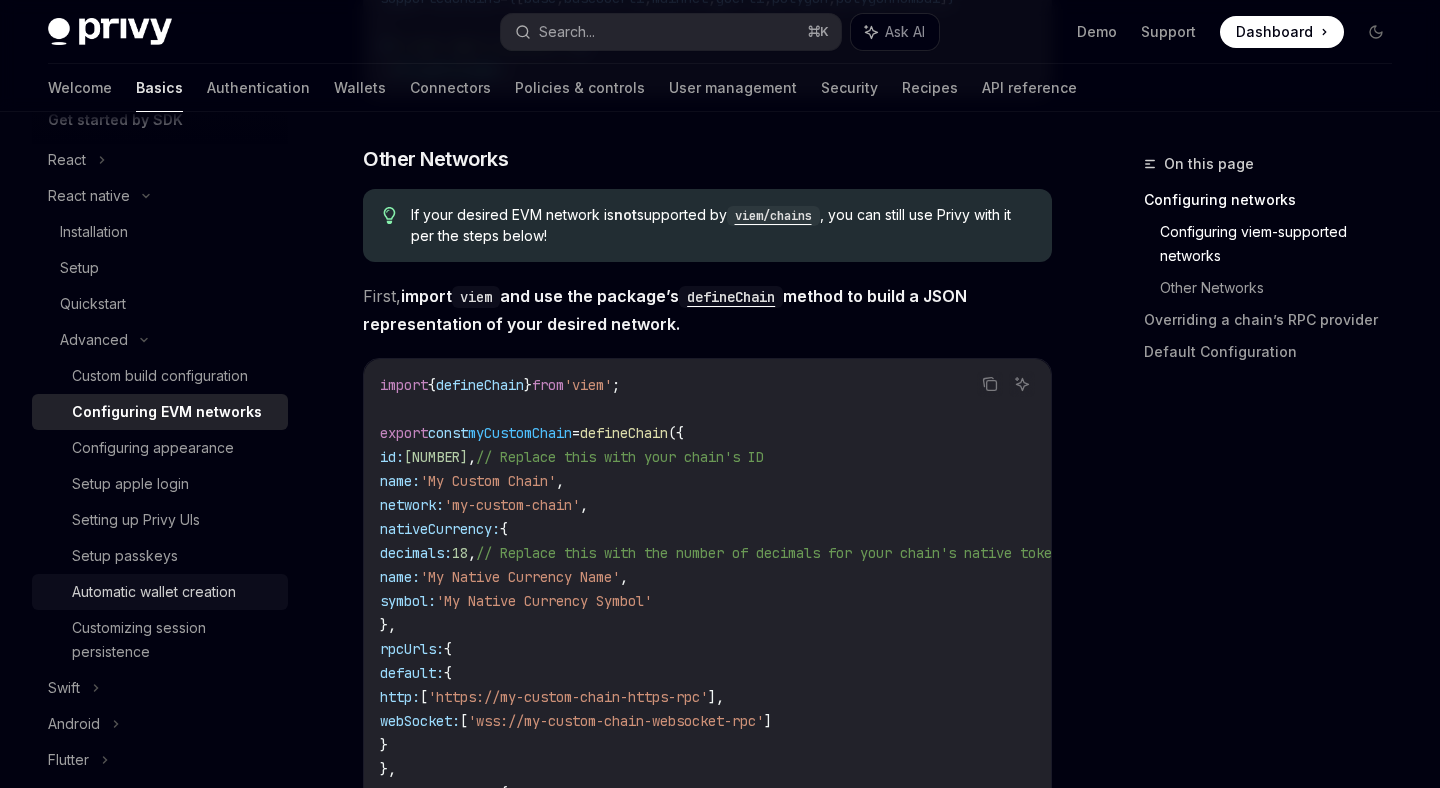 click on "Automatic wallet creation" at bounding box center [154, 592] 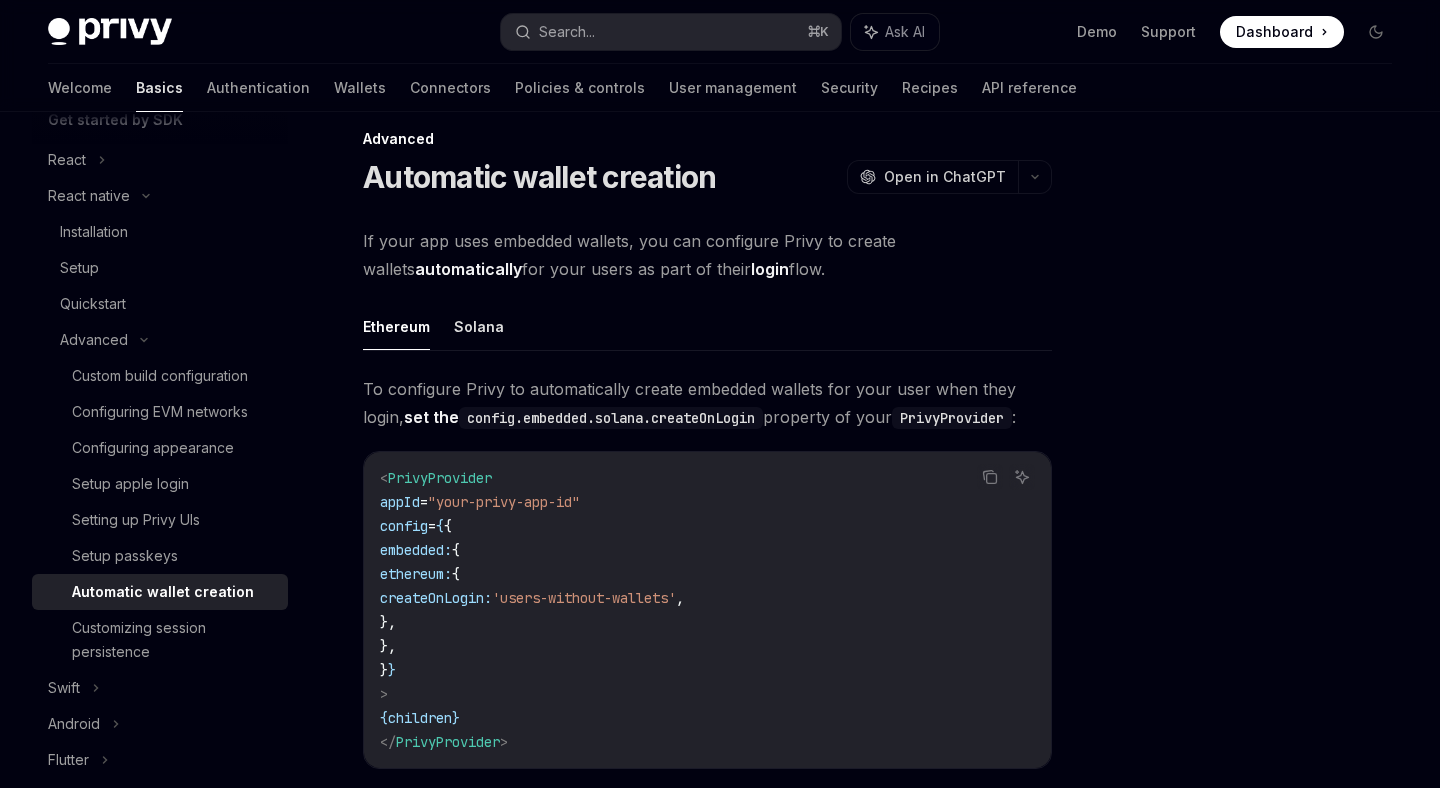 scroll, scrollTop: 0, scrollLeft: 0, axis: both 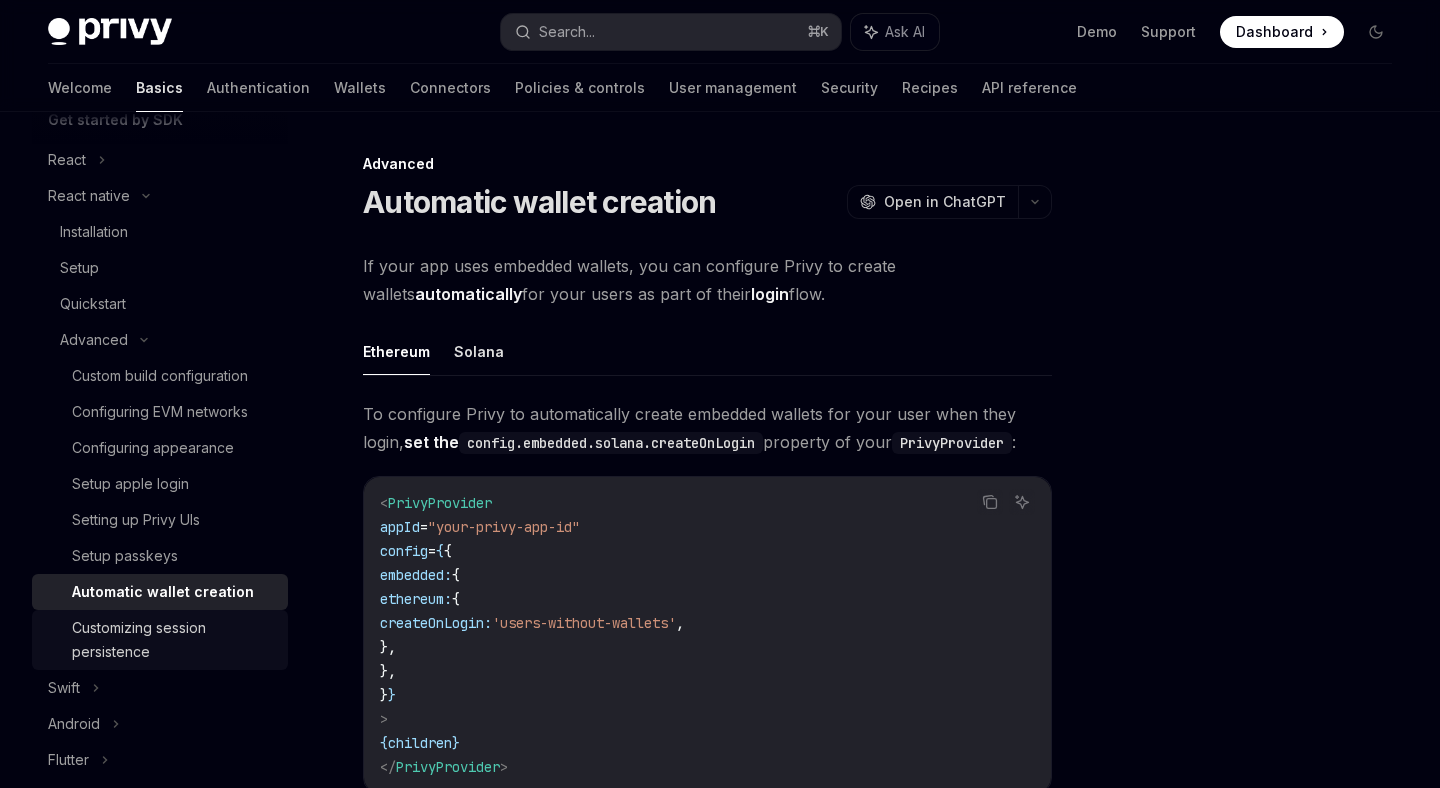 click on "Customizing session persistence" at bounding box center (174, 640) 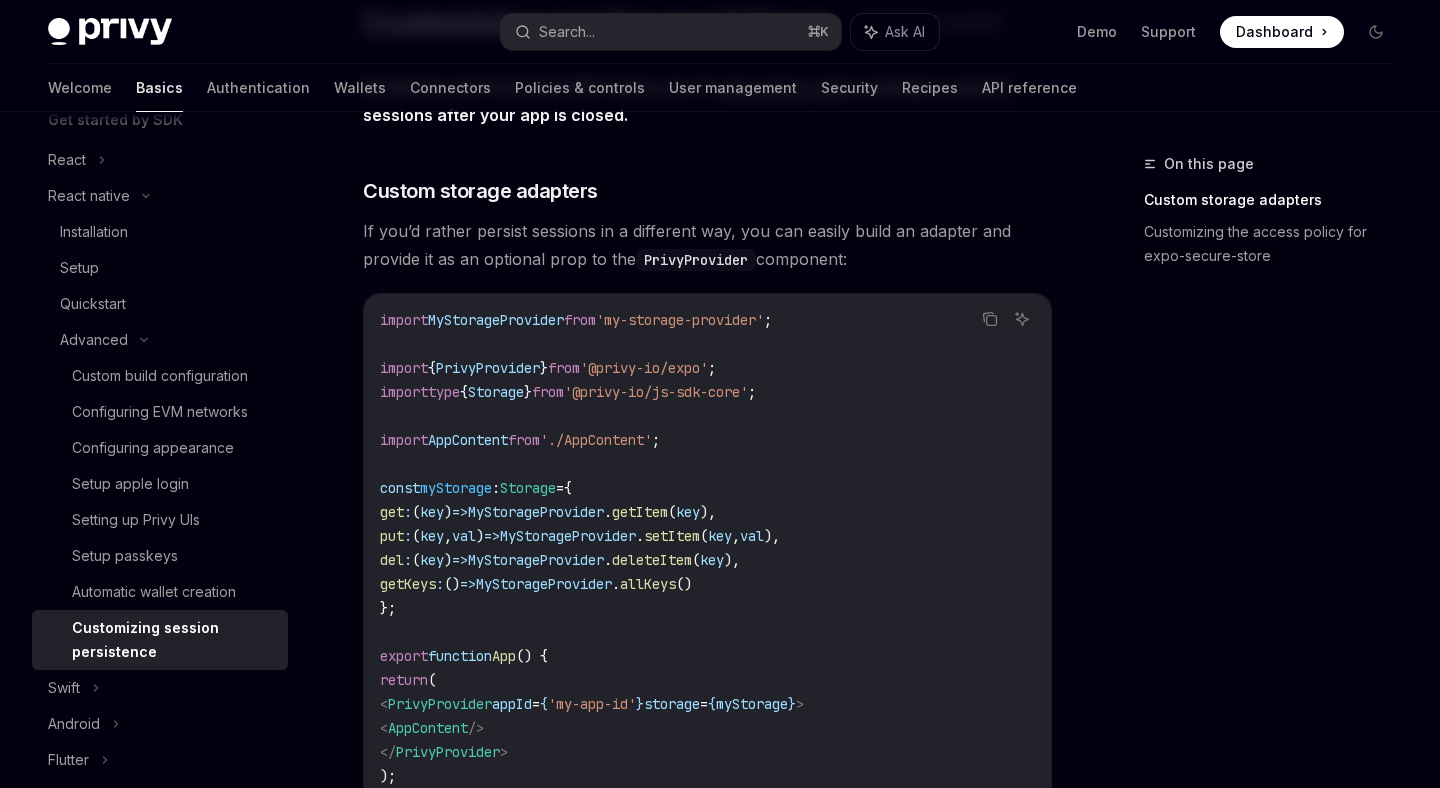 scroll, scrollTop: 174, scrollLeft: 0, axis: vertical 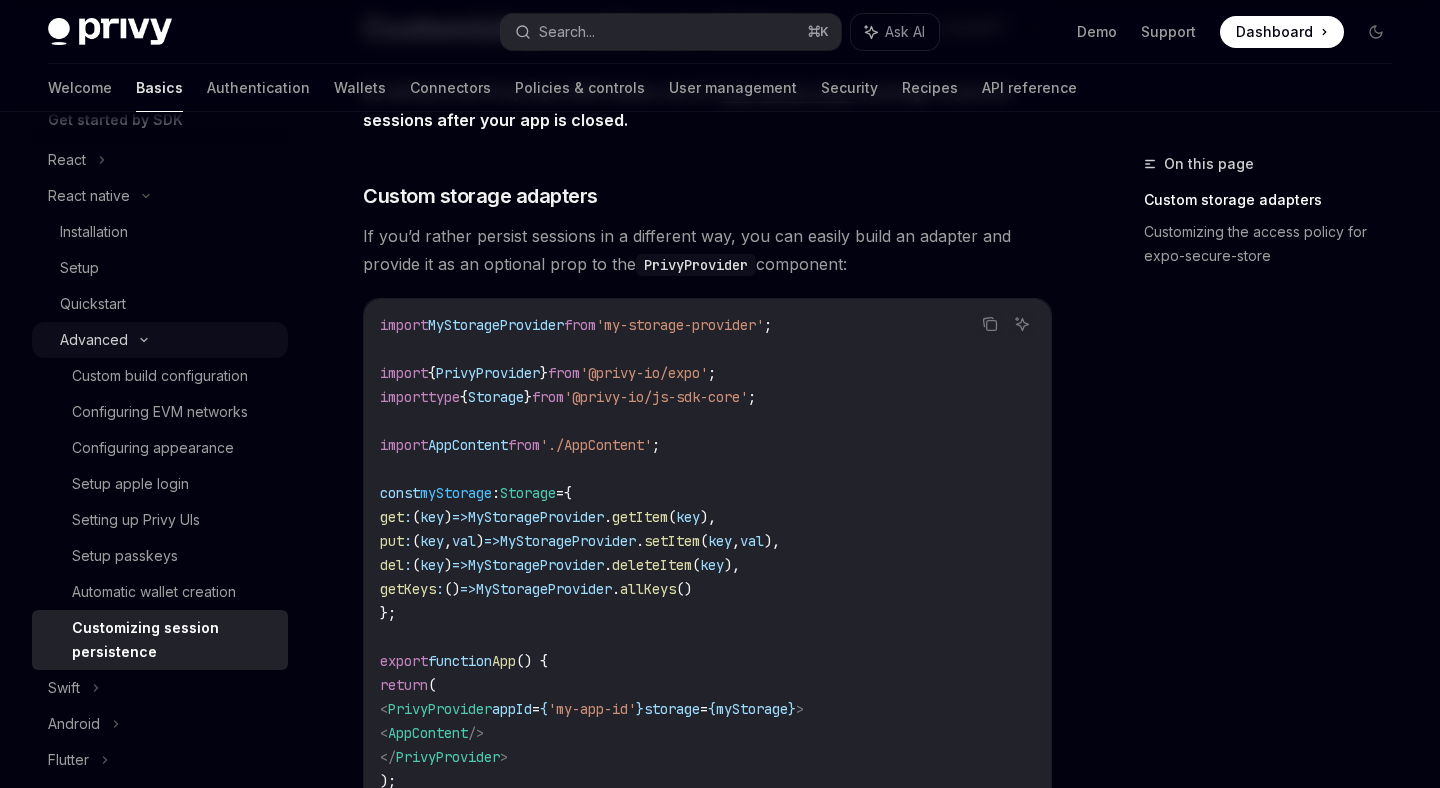click 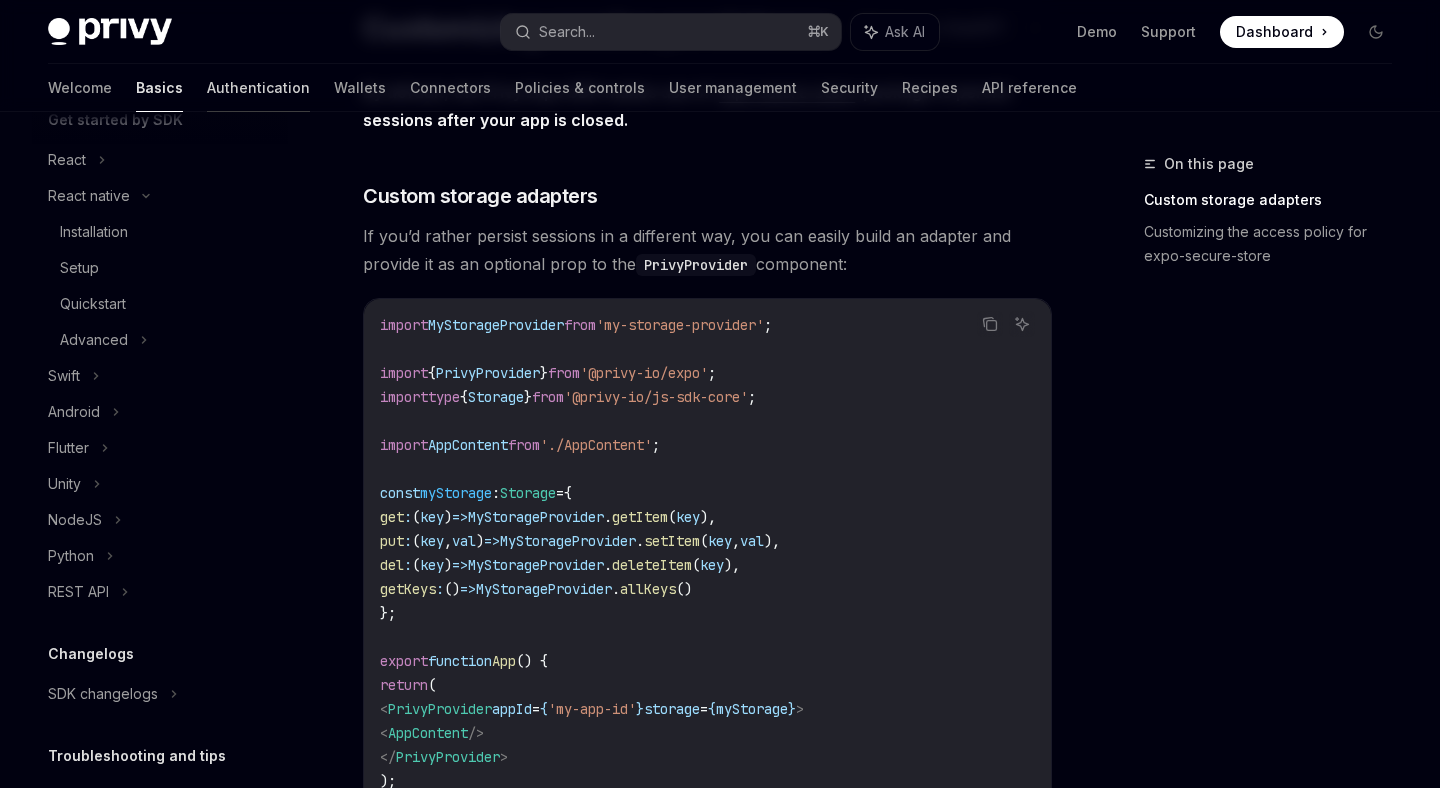 click on "Authentication" at bounding box center [258, 88] 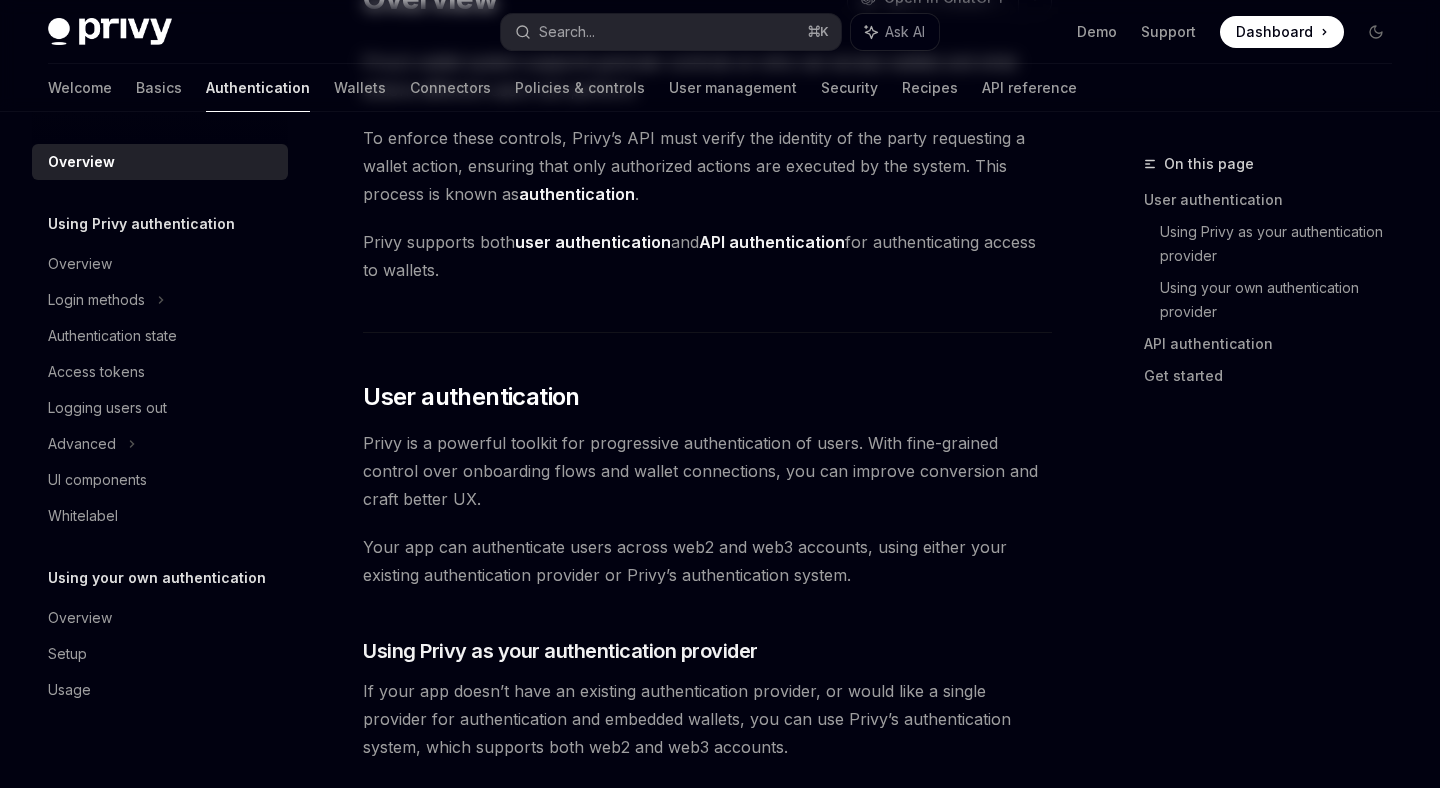 scroll, scrollTop: 0, scrollLeft: 0, axis: both 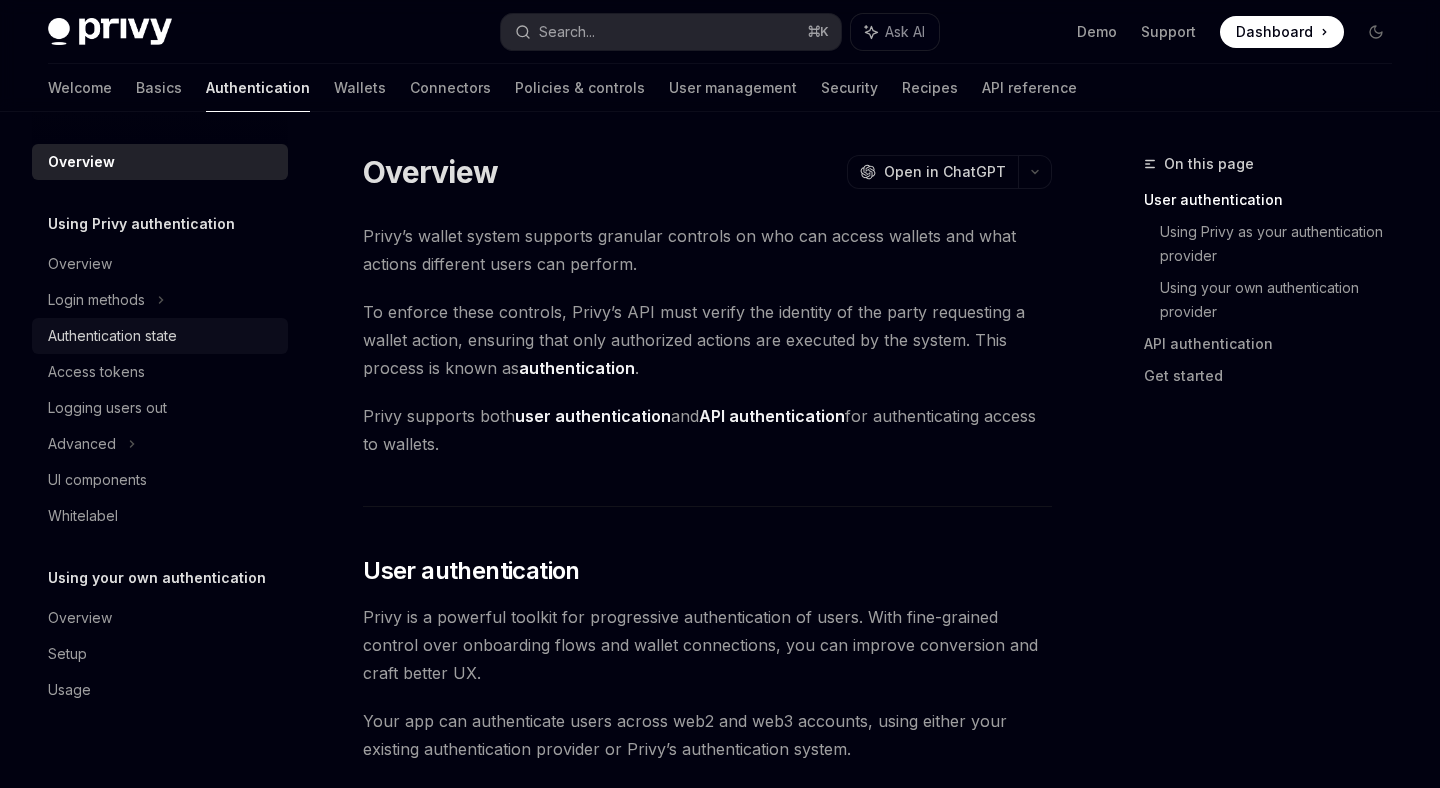 click on "Authentication state" at bounding box center (112, 336) 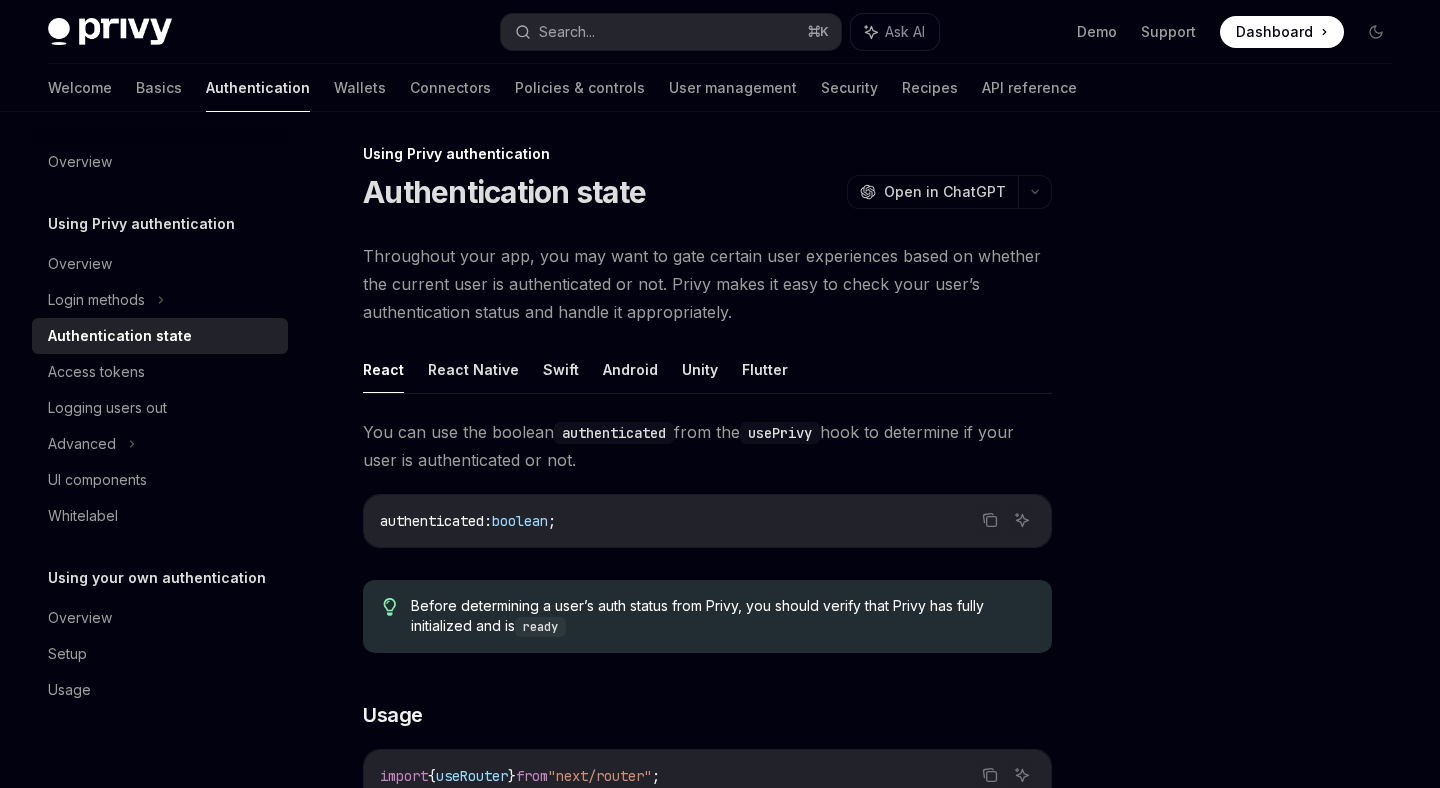 scroll, scrollTop: 12, scrollLeft: 0, axis: vertical 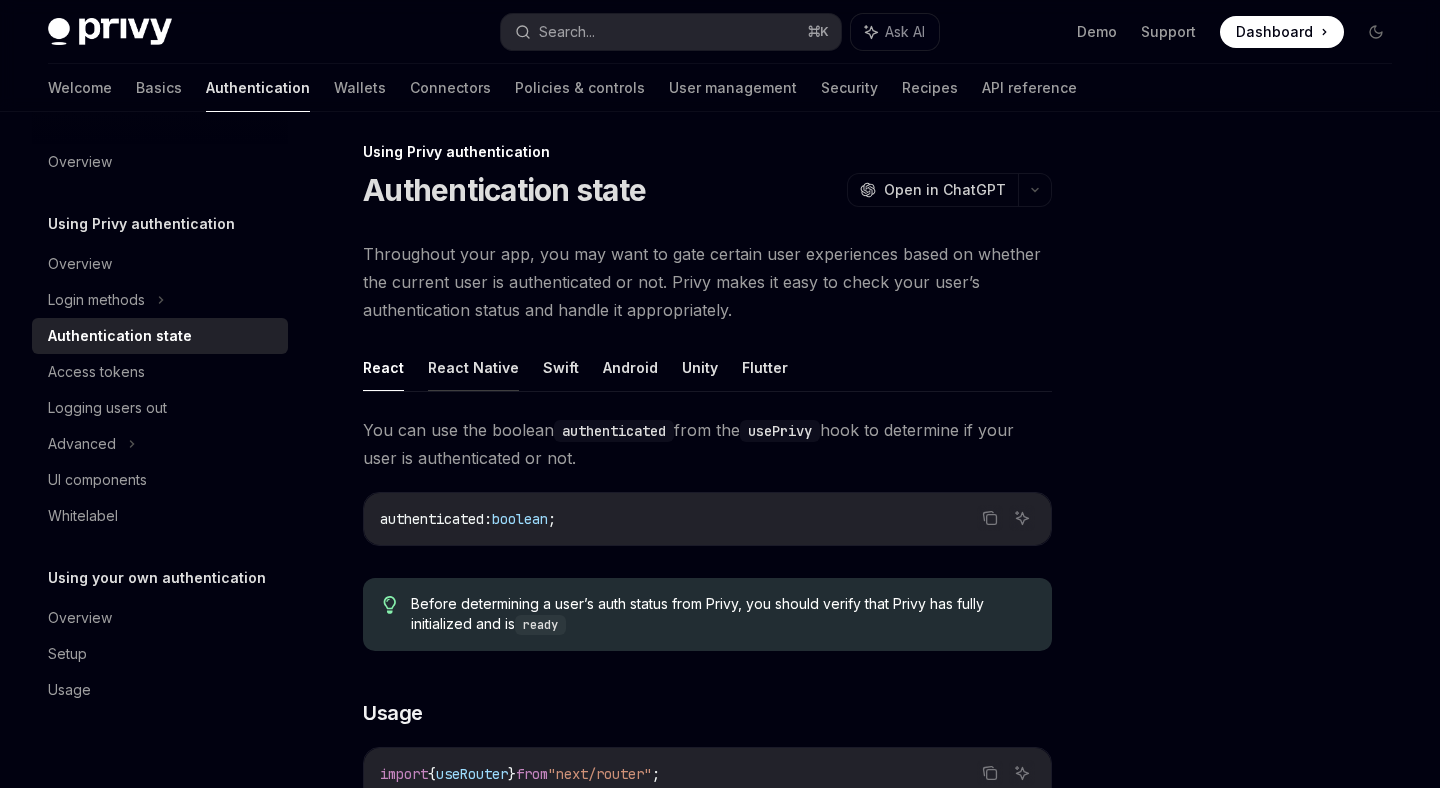 click on "React Native" at bounding box center (473, 367) 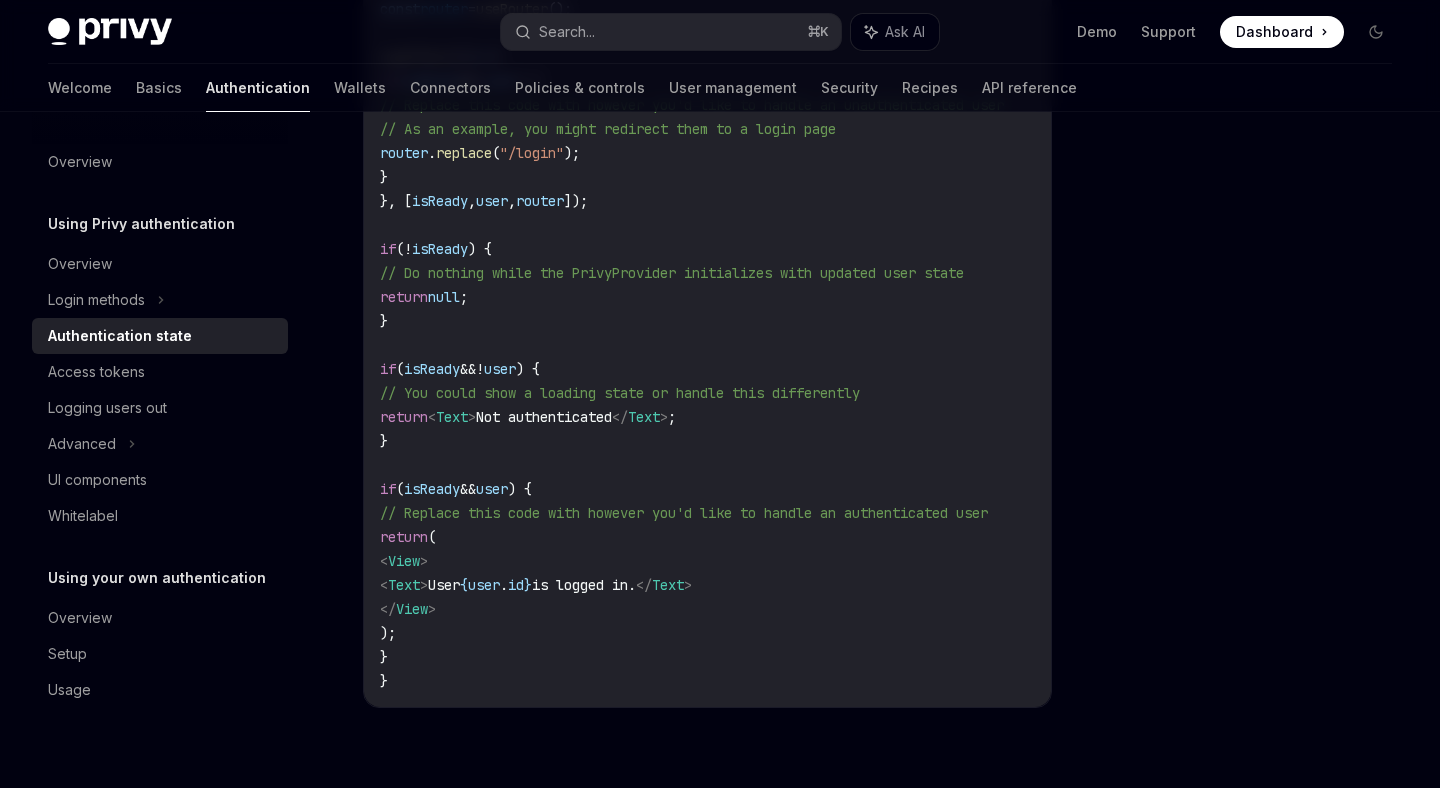 scroll, scrollTop: 832, scrollLeft: 0, axis: vertical 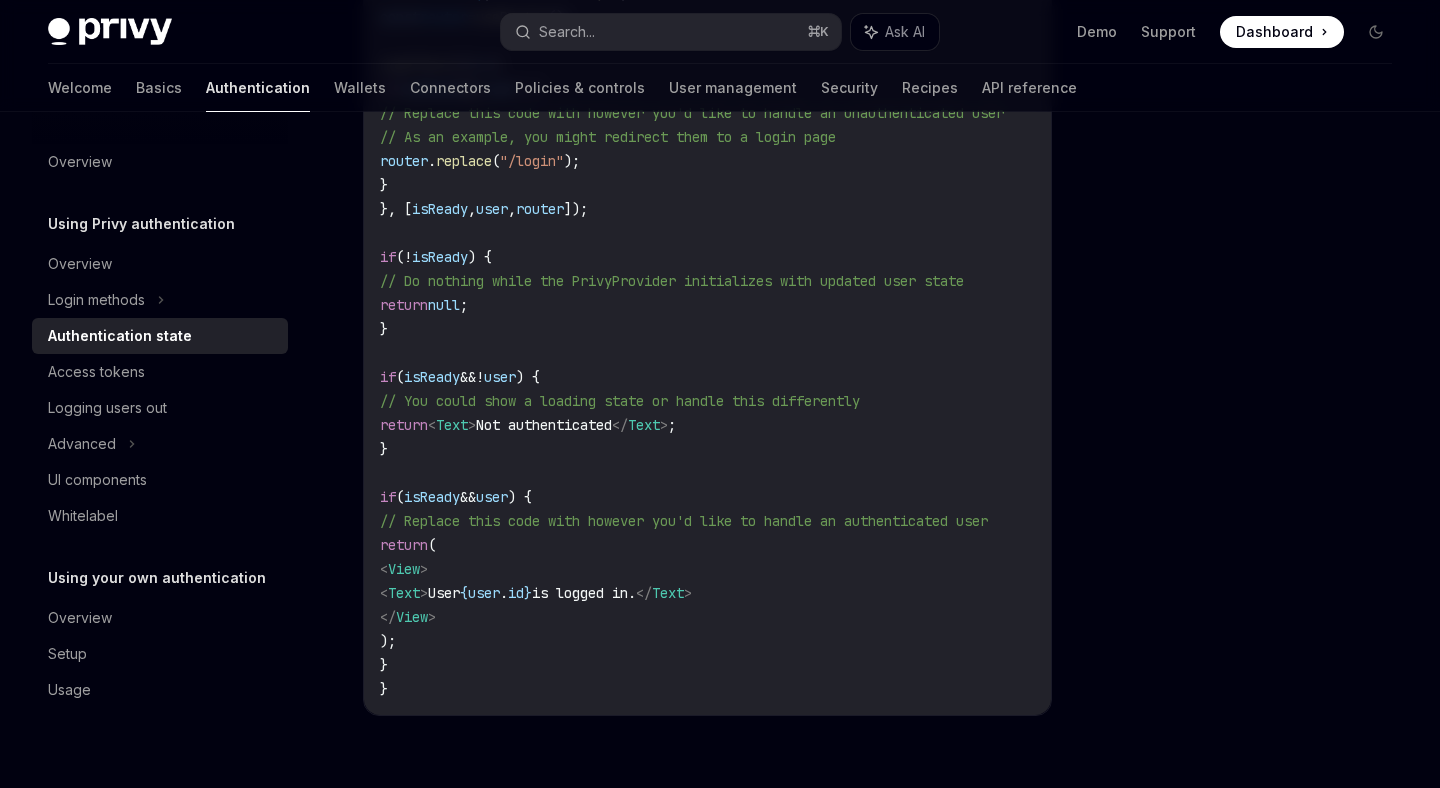 click at bounding box center [1256, 470] 